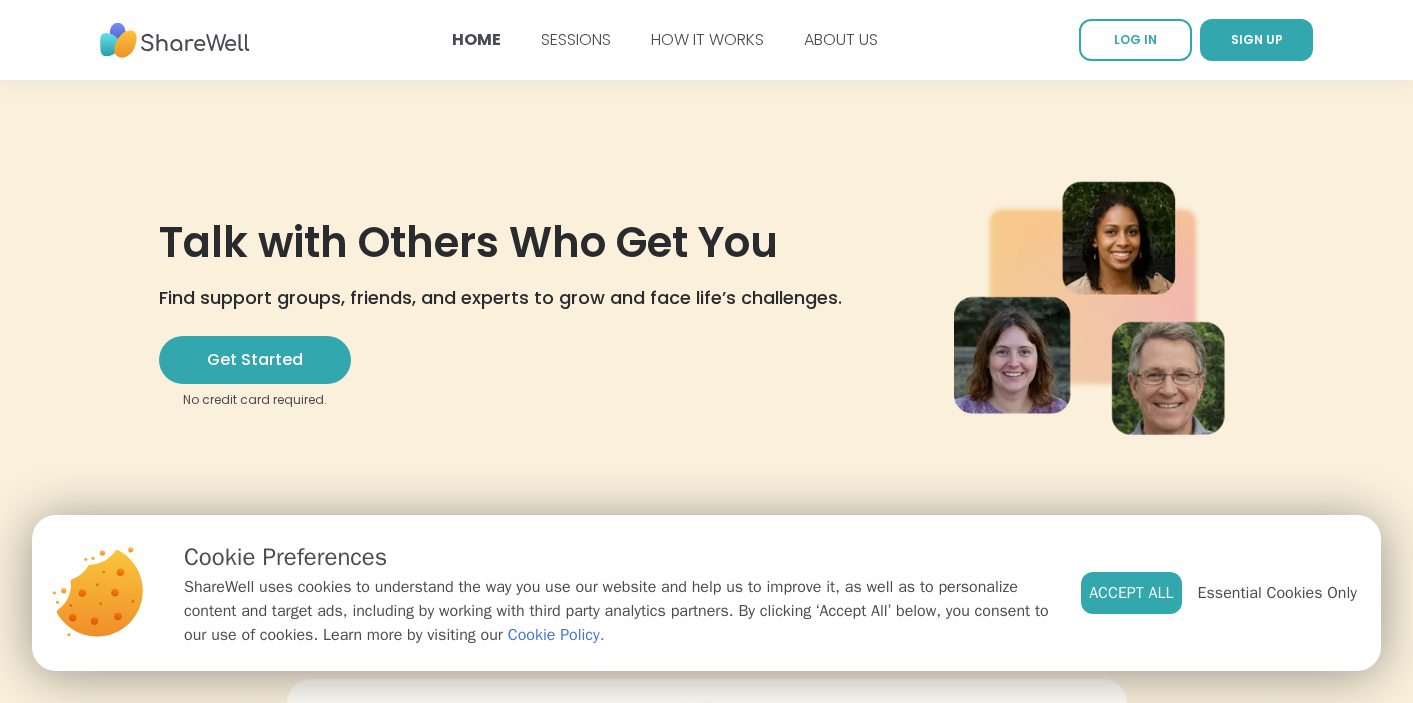 scroll, scrollTop: 0, scrollLeft: 0, axis: both 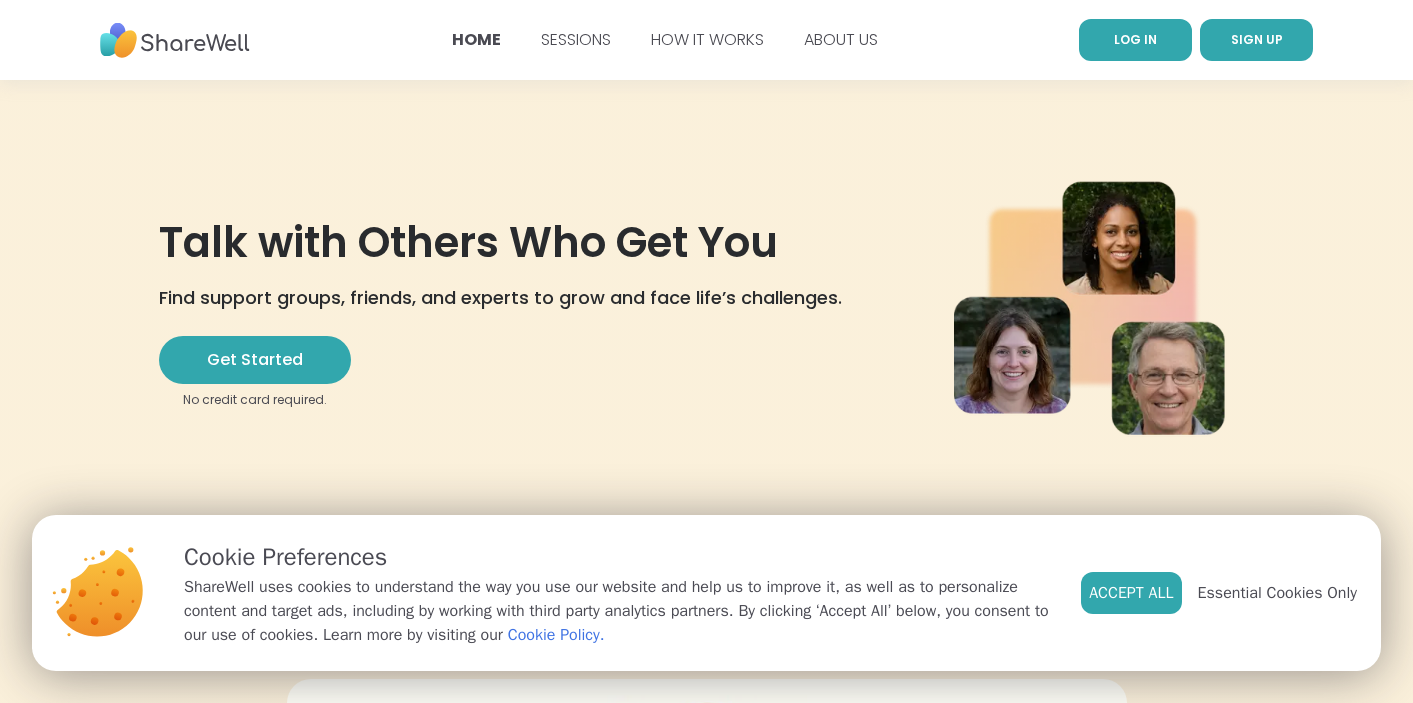 click on "LOG IN" at bounding box center (1135, 39) 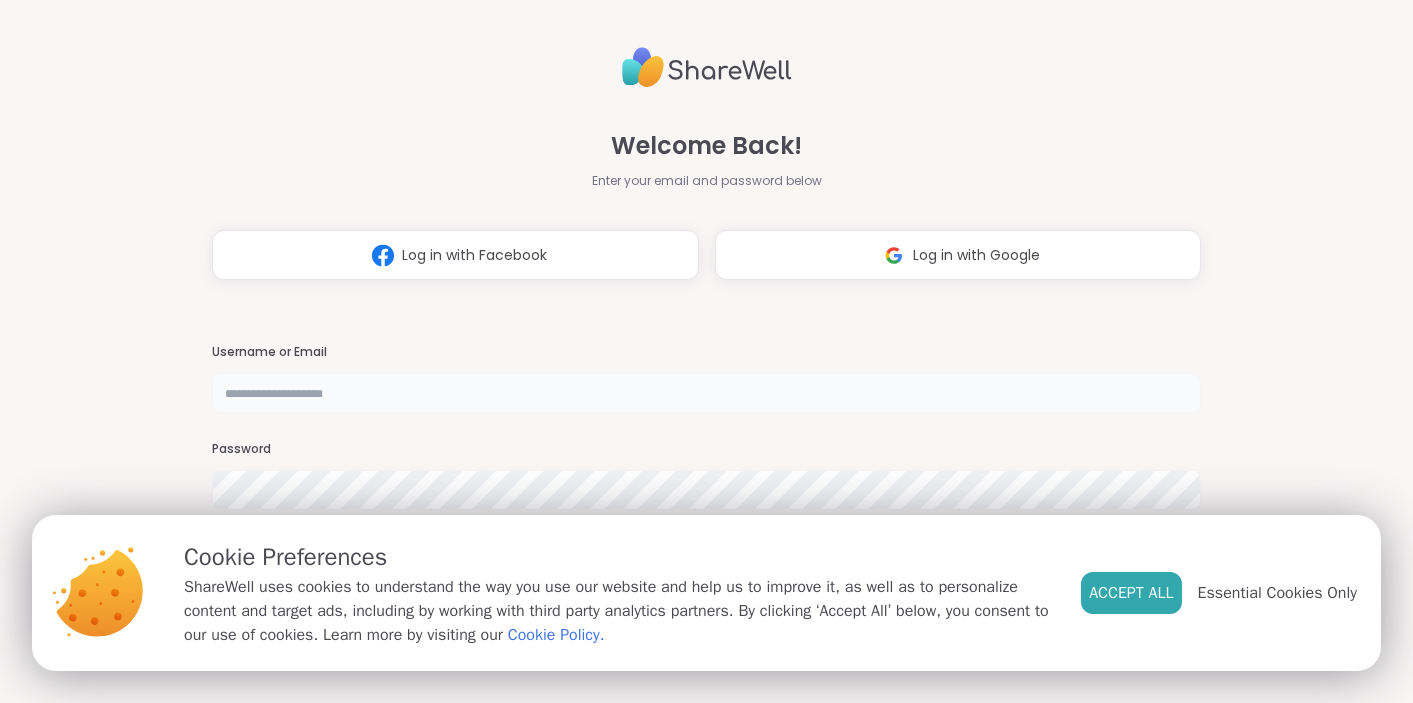 type on "**********" 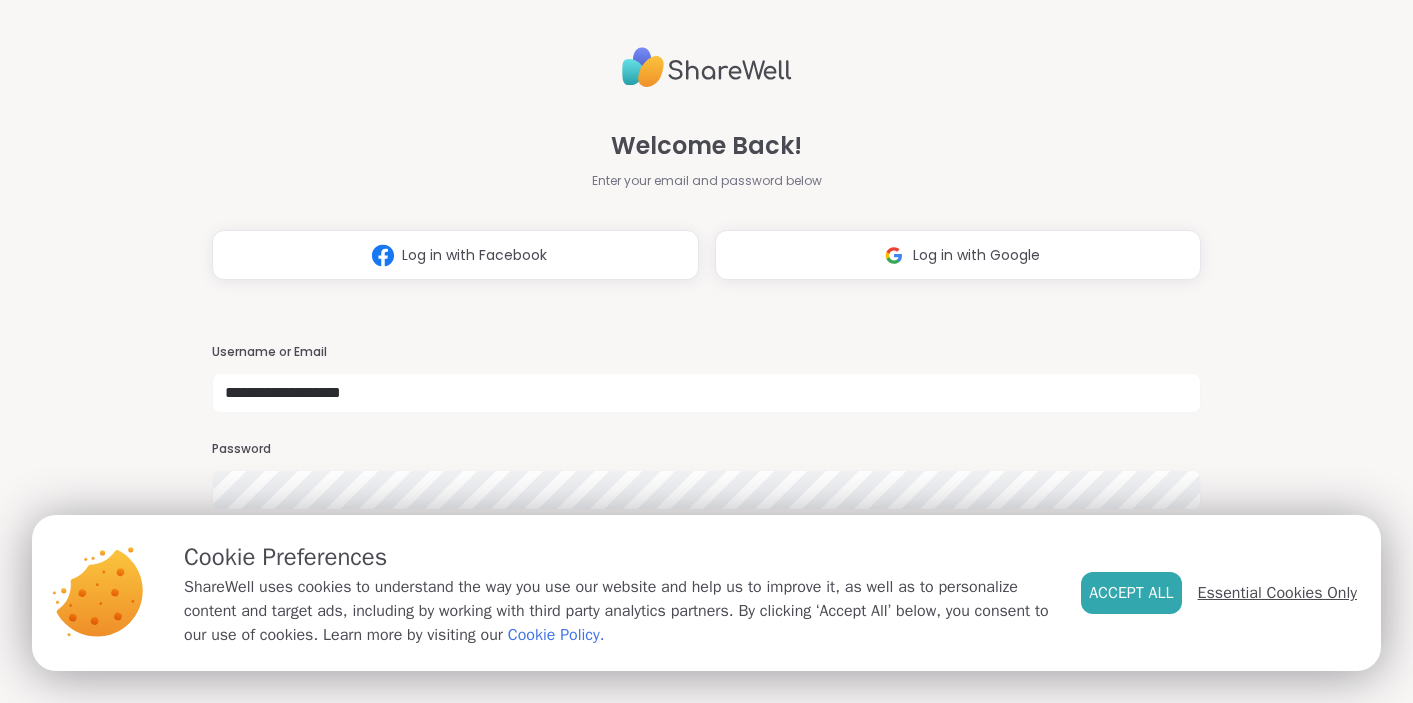 click on "Essential Cookies Only" at bounding box center [1277, 593] 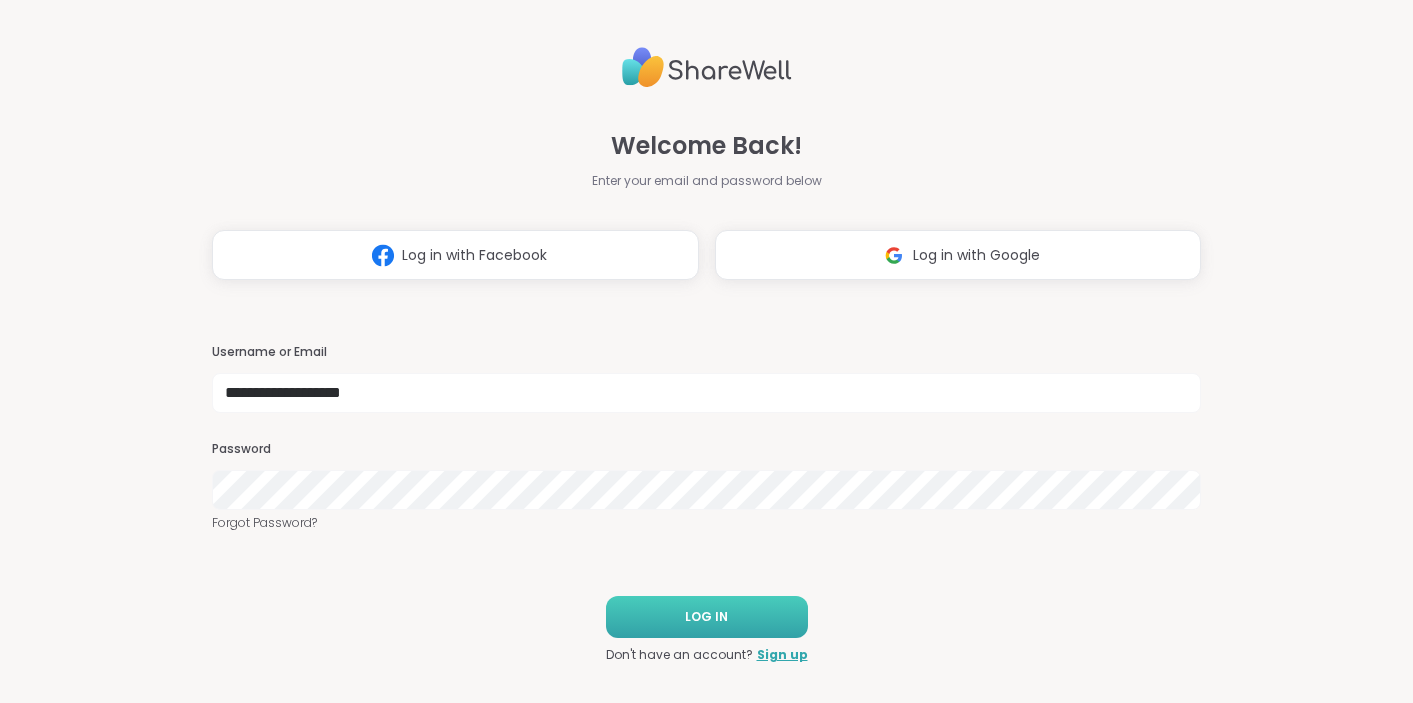 click on "LOG IN" at bounding box center (707, 617) 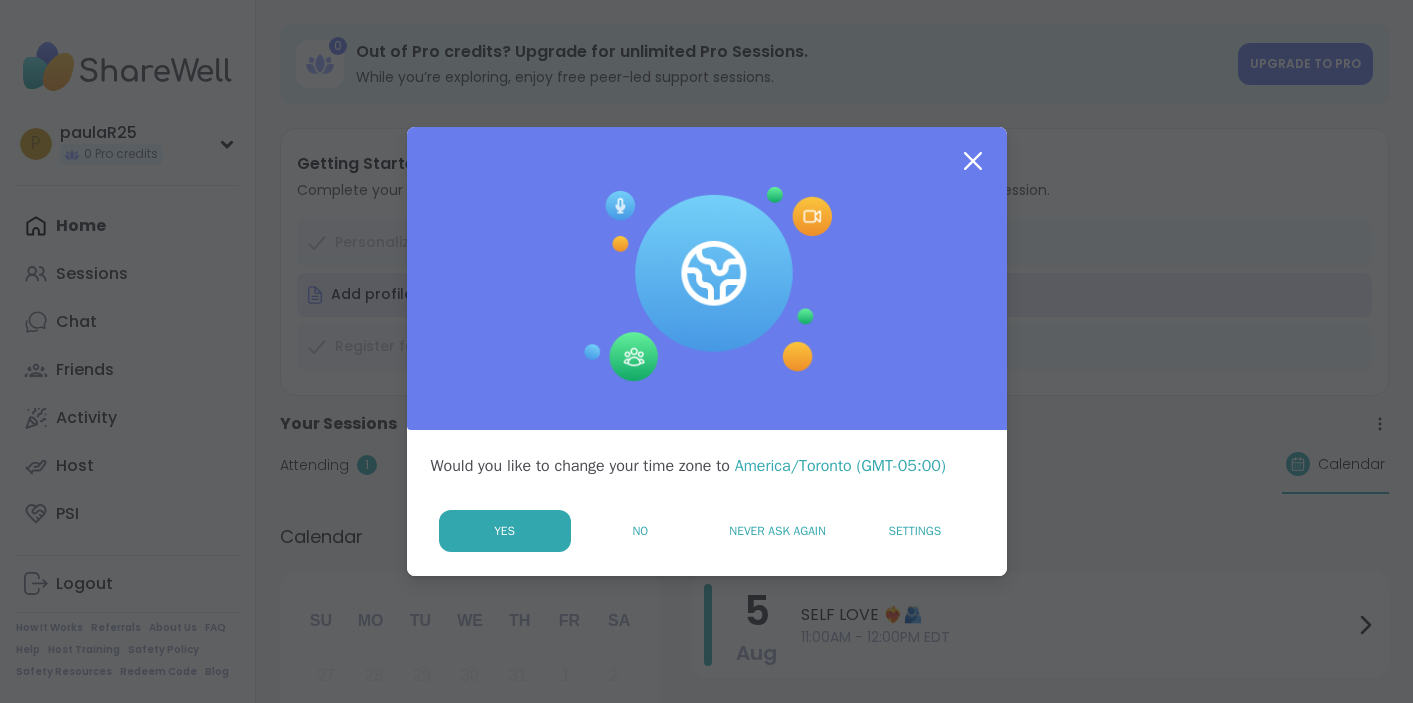click on "Never Ask Again" at bounding box center (777, 531) 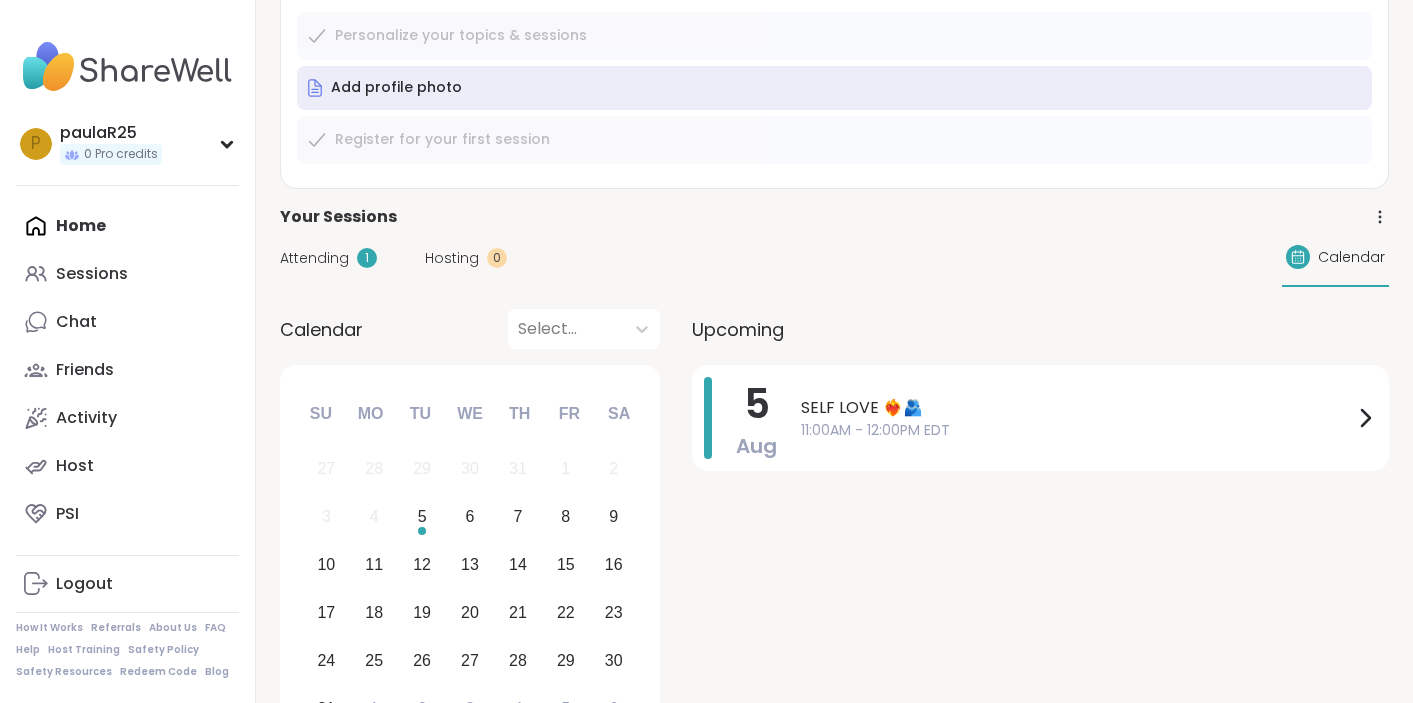 scroll, scrollTop: 232, scrollLeft: 0, axis: vertical 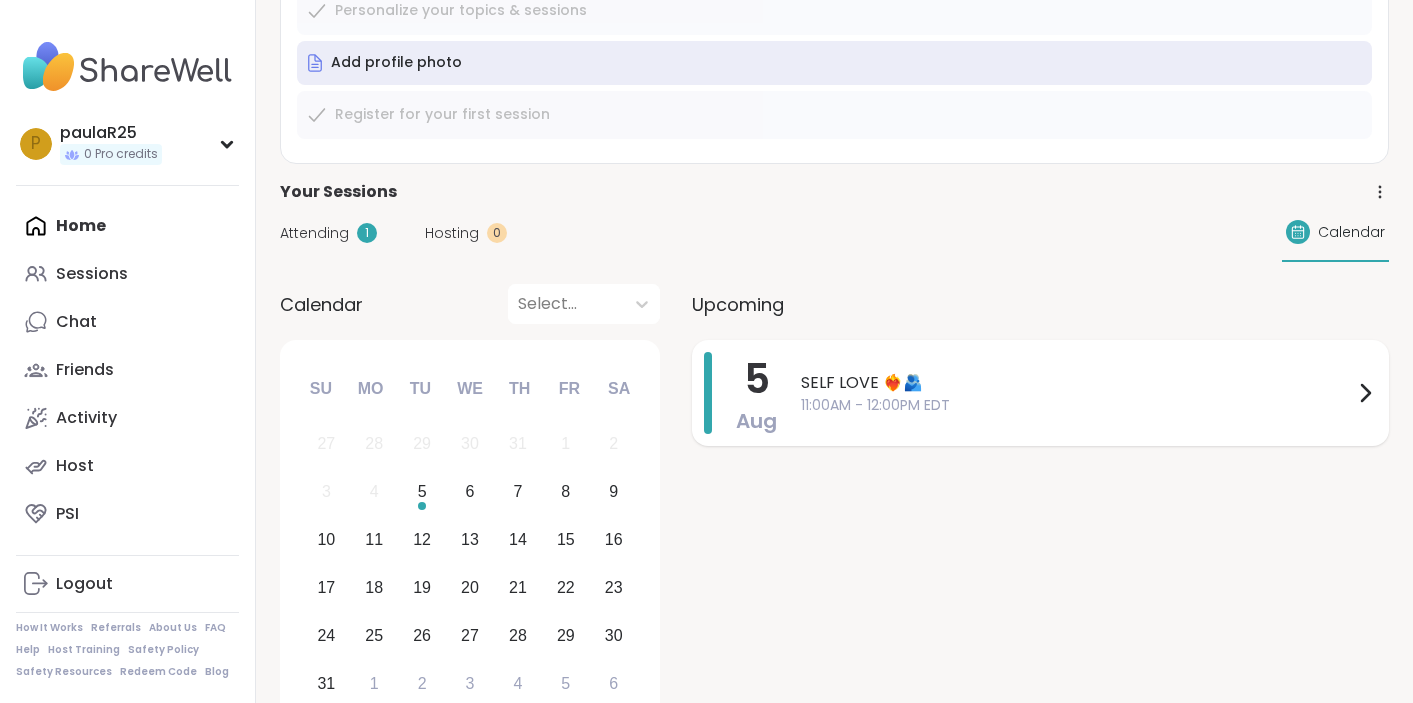 click on "11:00AM - 12:00PM EDT" at bounding box center (1077, 405) 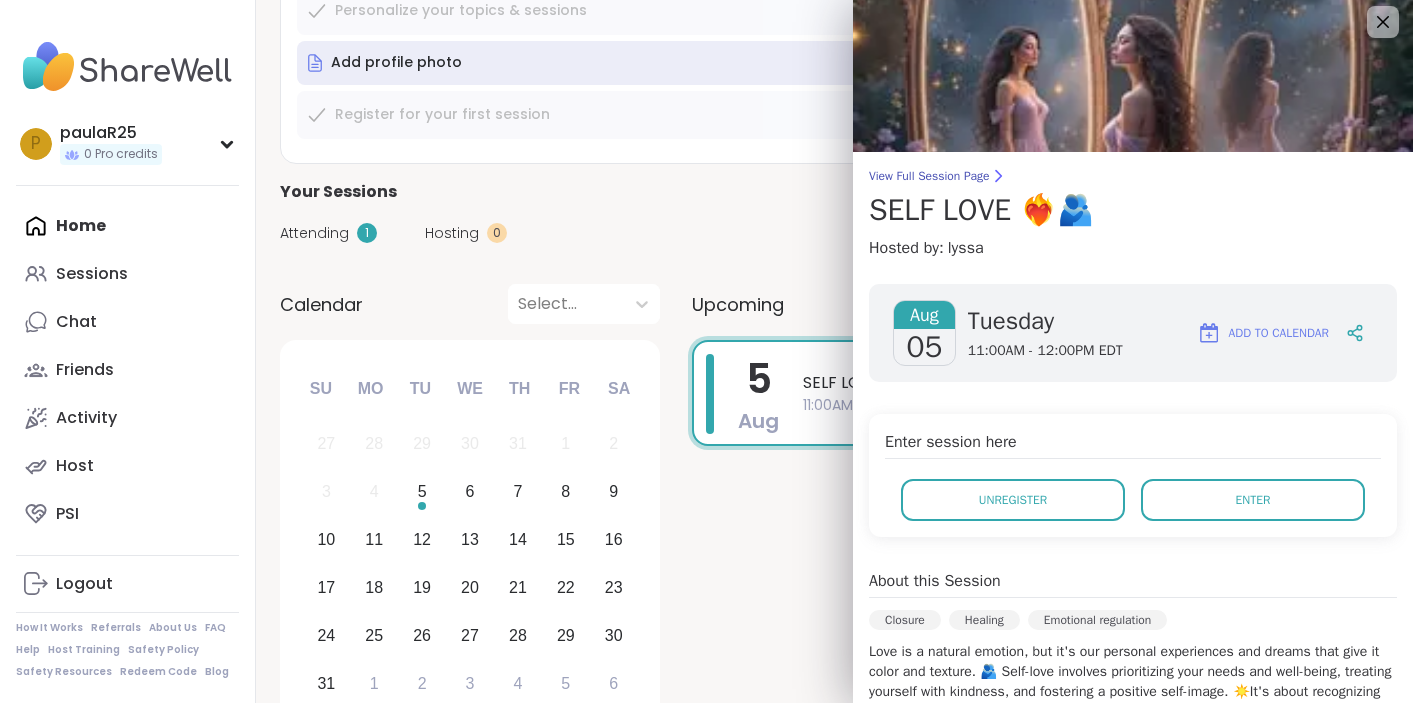 scroll, scrollTop: 0, scrollLeft: 0, axis: both 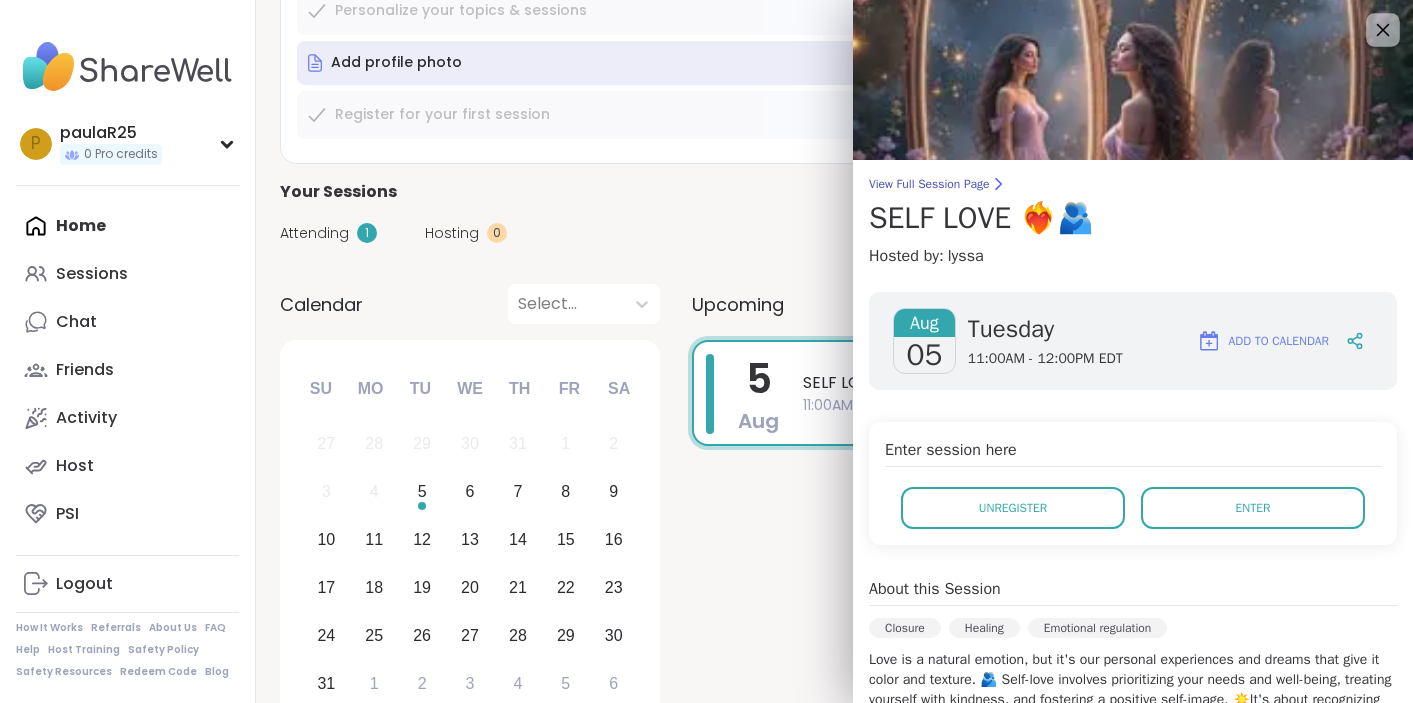 click 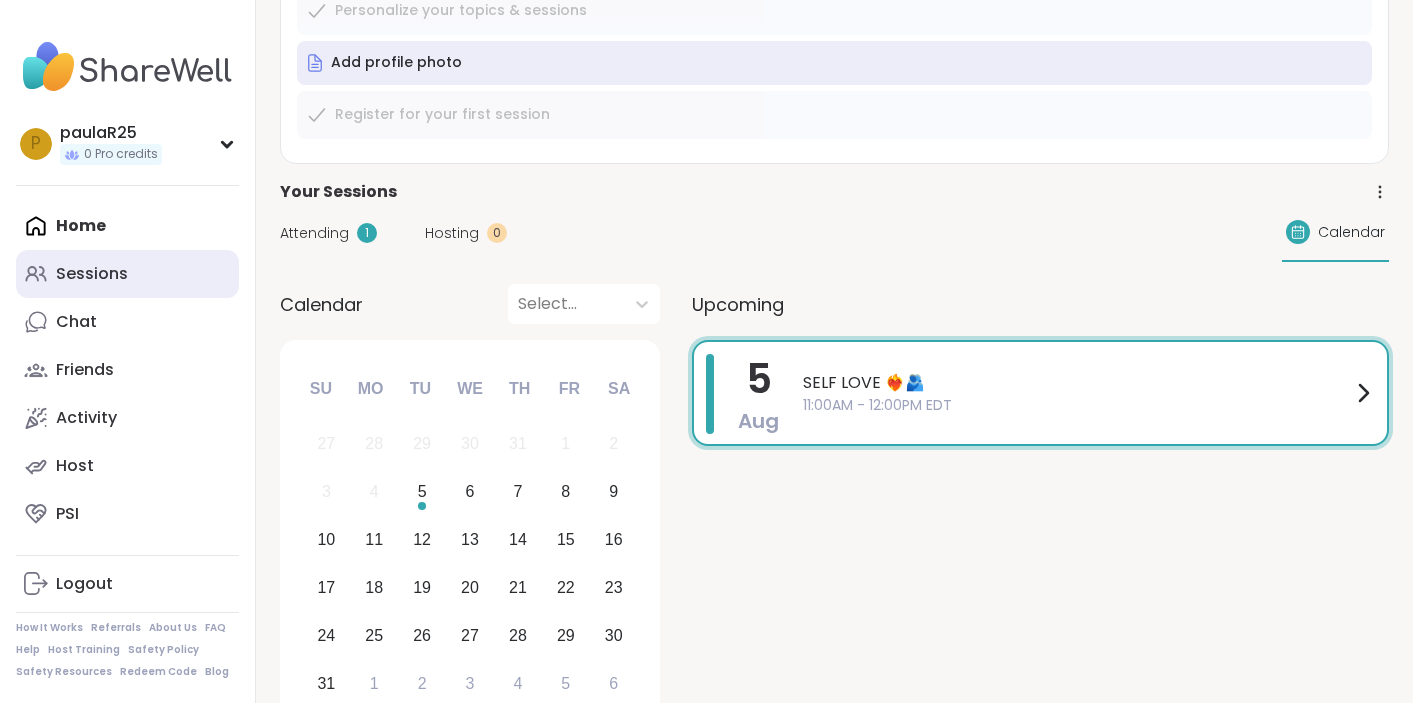 click on "Sessions" at bounding box center [92, 274] 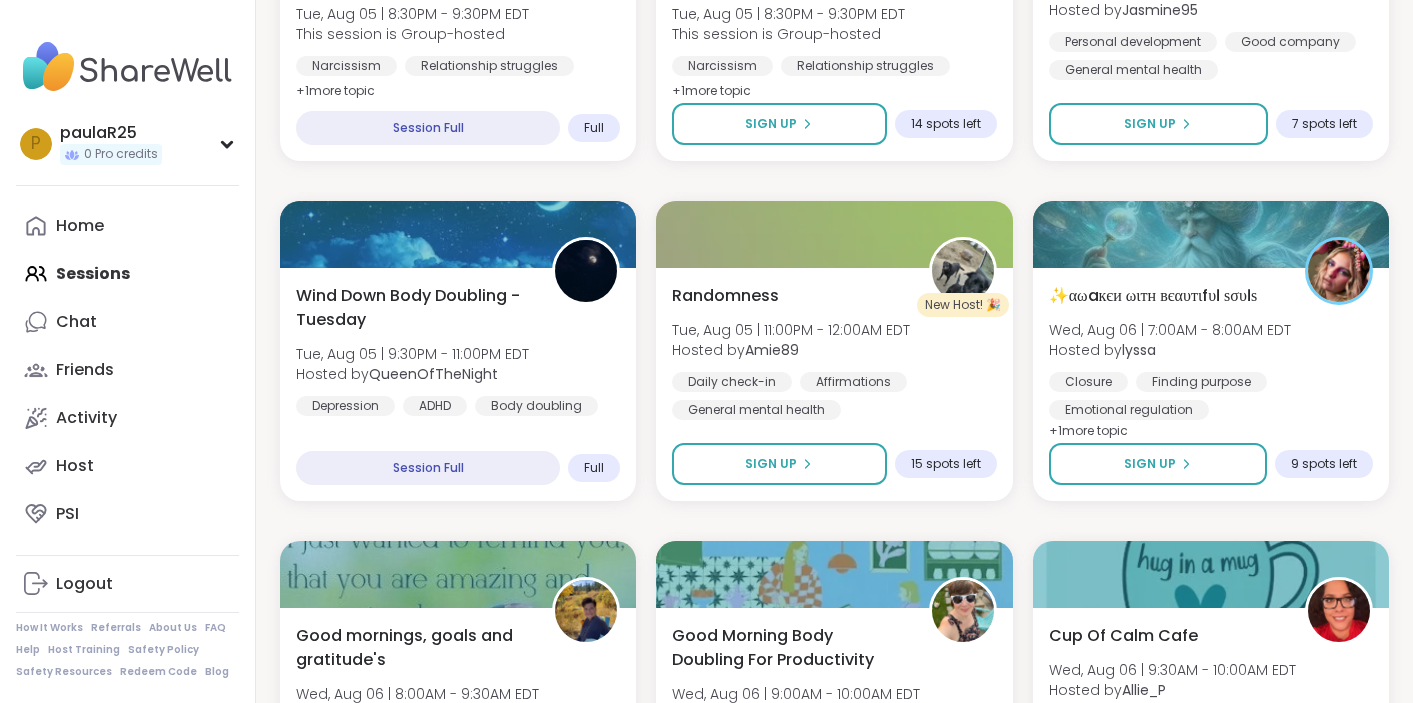 scroll, scrollTop: 3833, scrollLeft: 0, axis: vertical 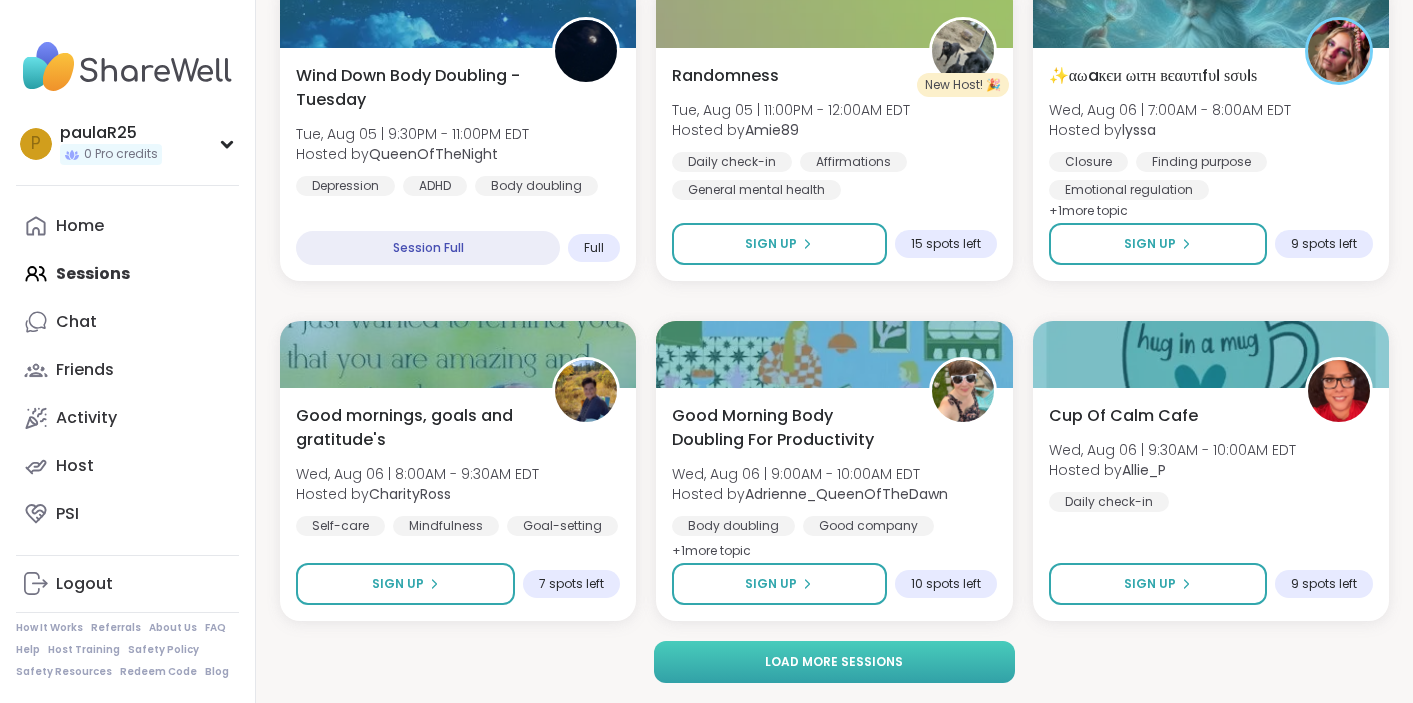 click on "Load more sessions" at bounding box center (835, 662) 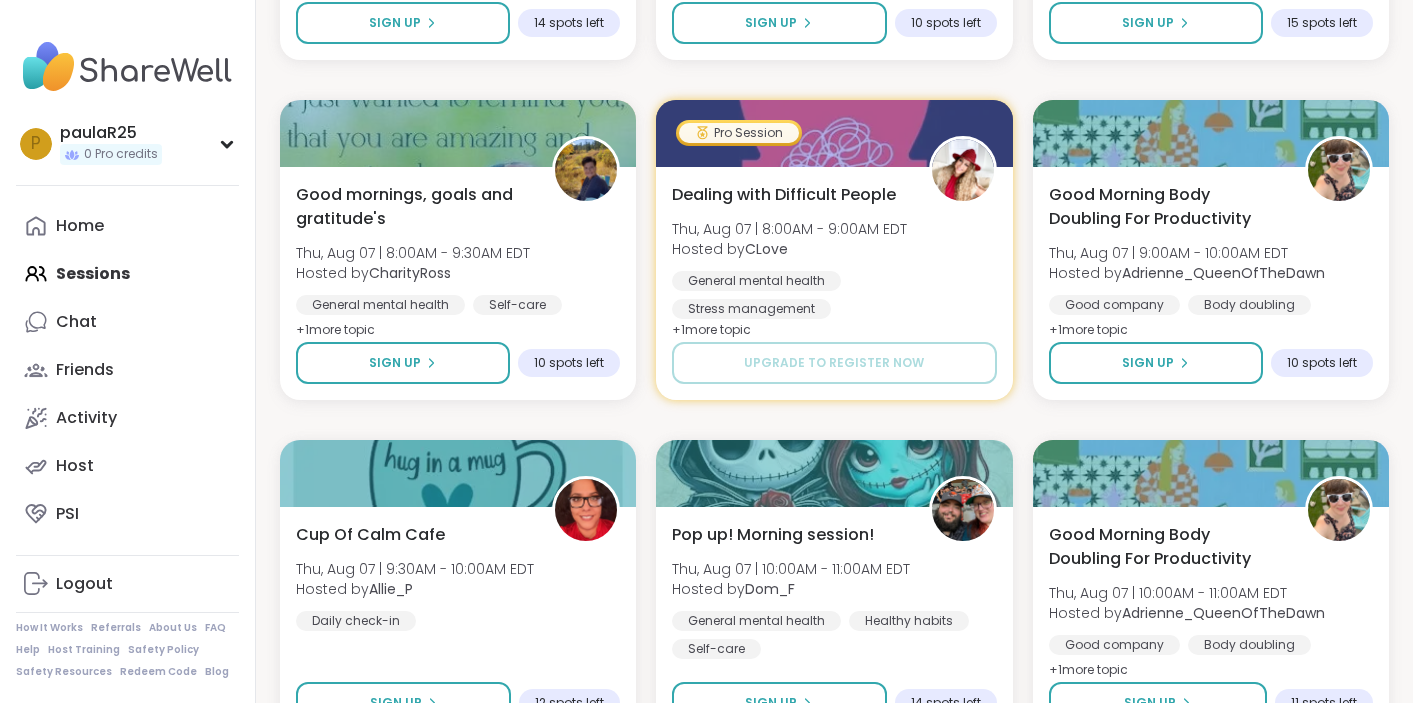 scroll, scrollTop: 7913, scrollLeft: 0, axis: vertical 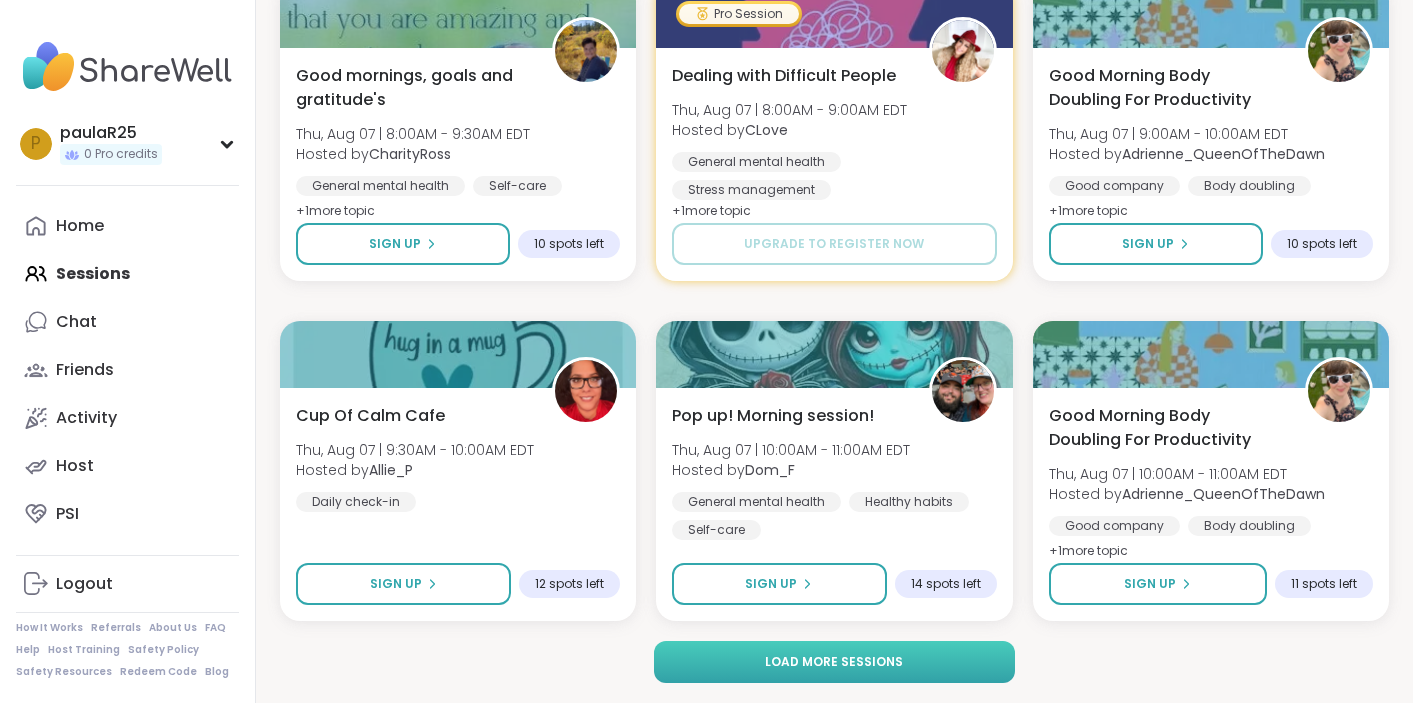 click on "Load more sessions" at bounding box center (835, 662) 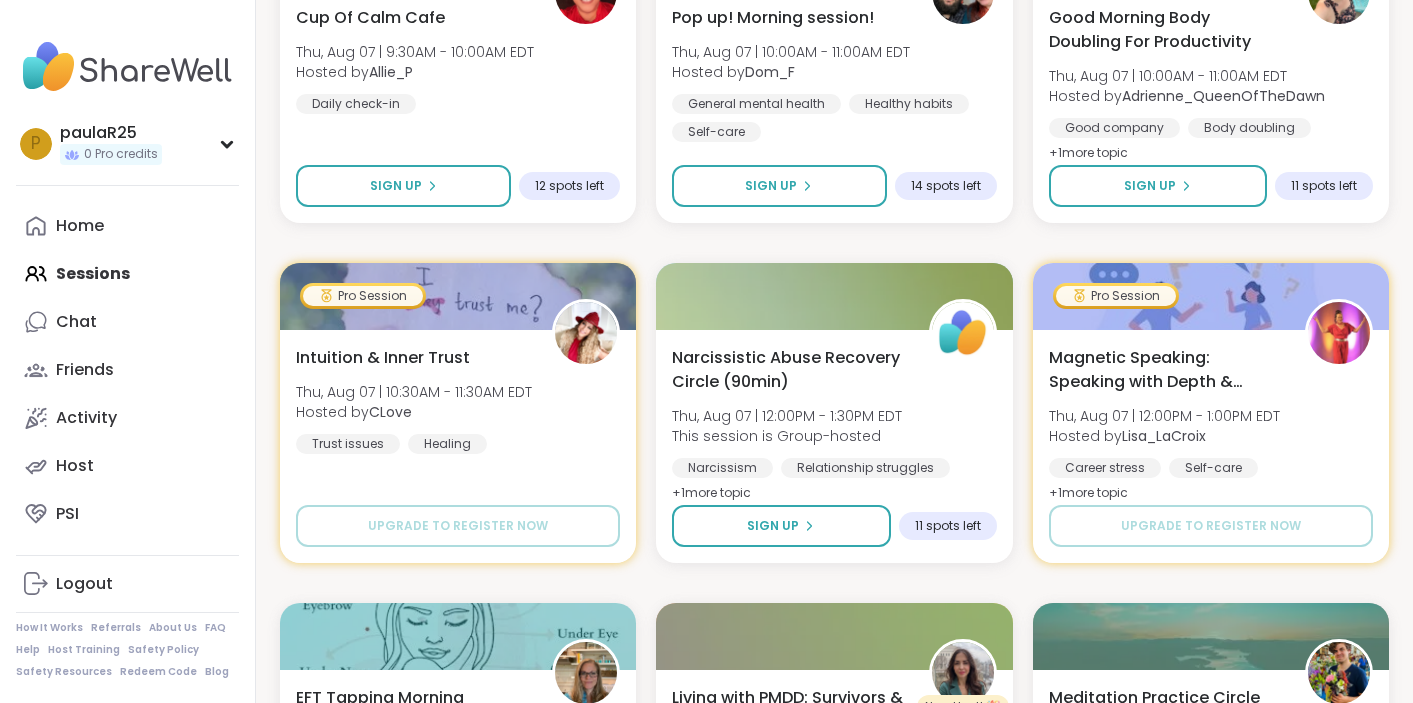 scroll, scrollTop: 8316, scrollLeft: 0, axis: vertical 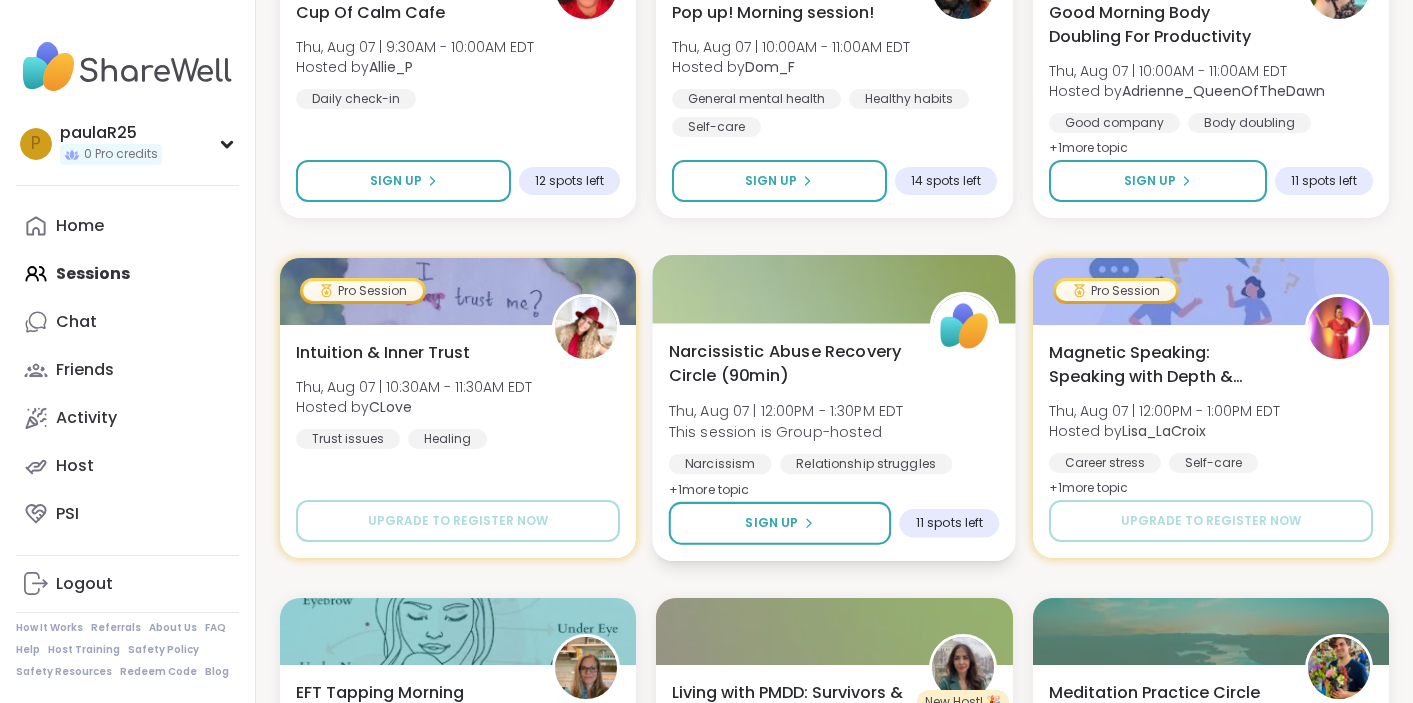 click on "Narcissistic Abuse Recovery Circle (90min)" at bounding box center [788, 363] 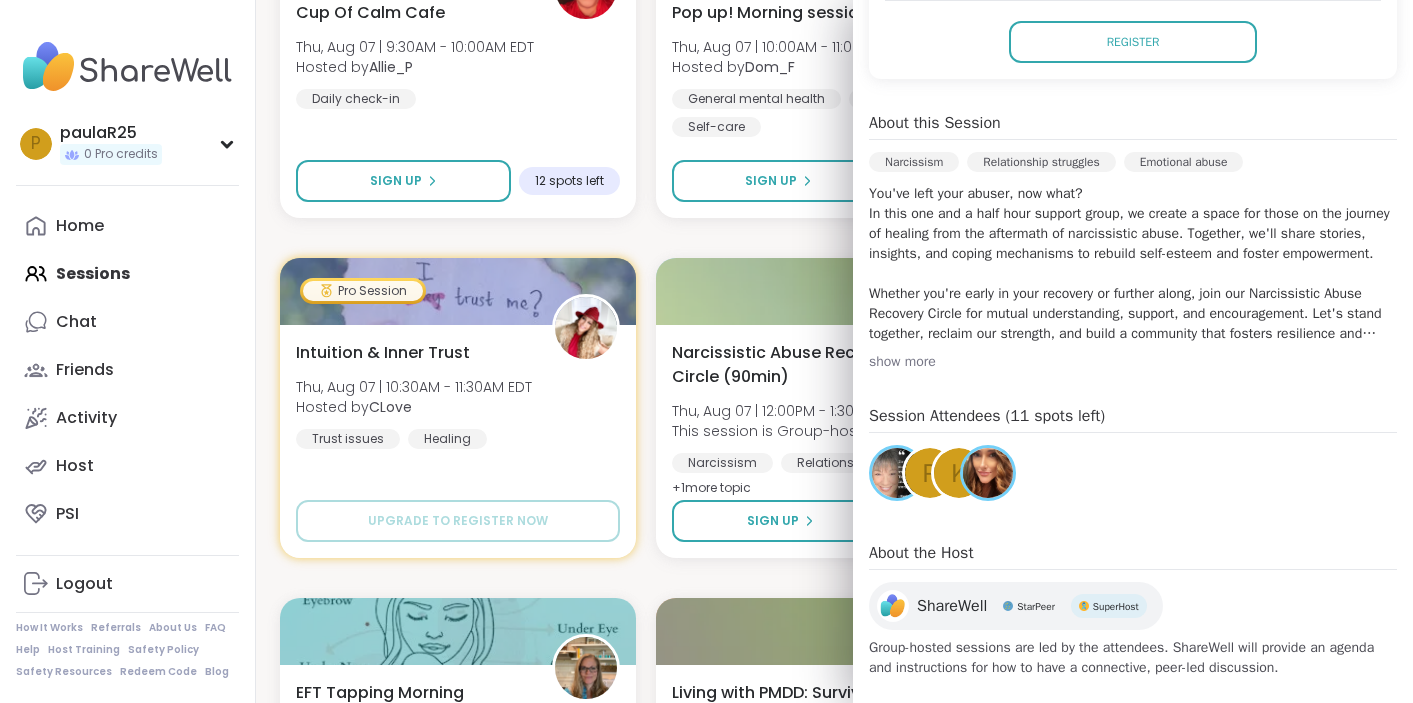 scroll, scrollTop: 522, scrollLeft: 0, axis: vertical 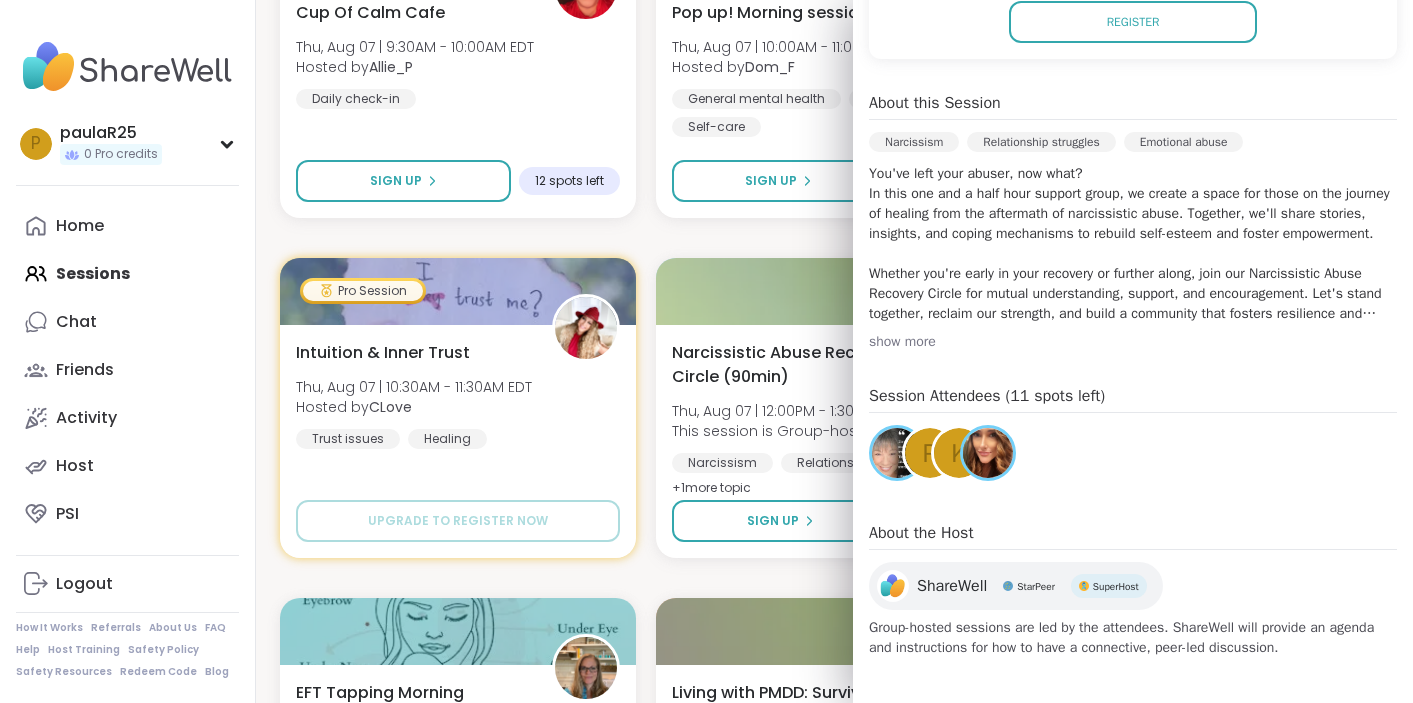 click at bounding box center (988, 453) 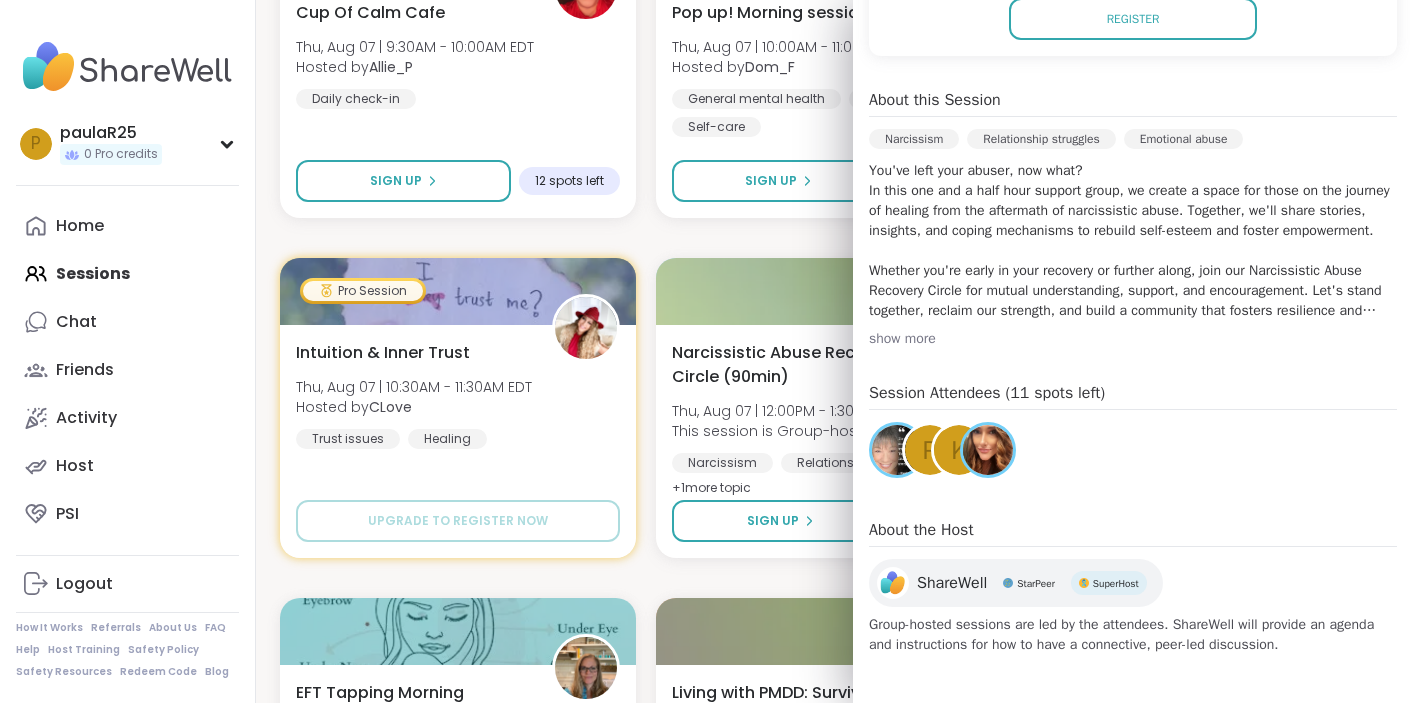 click on "k" at bounding box center [959, 450] 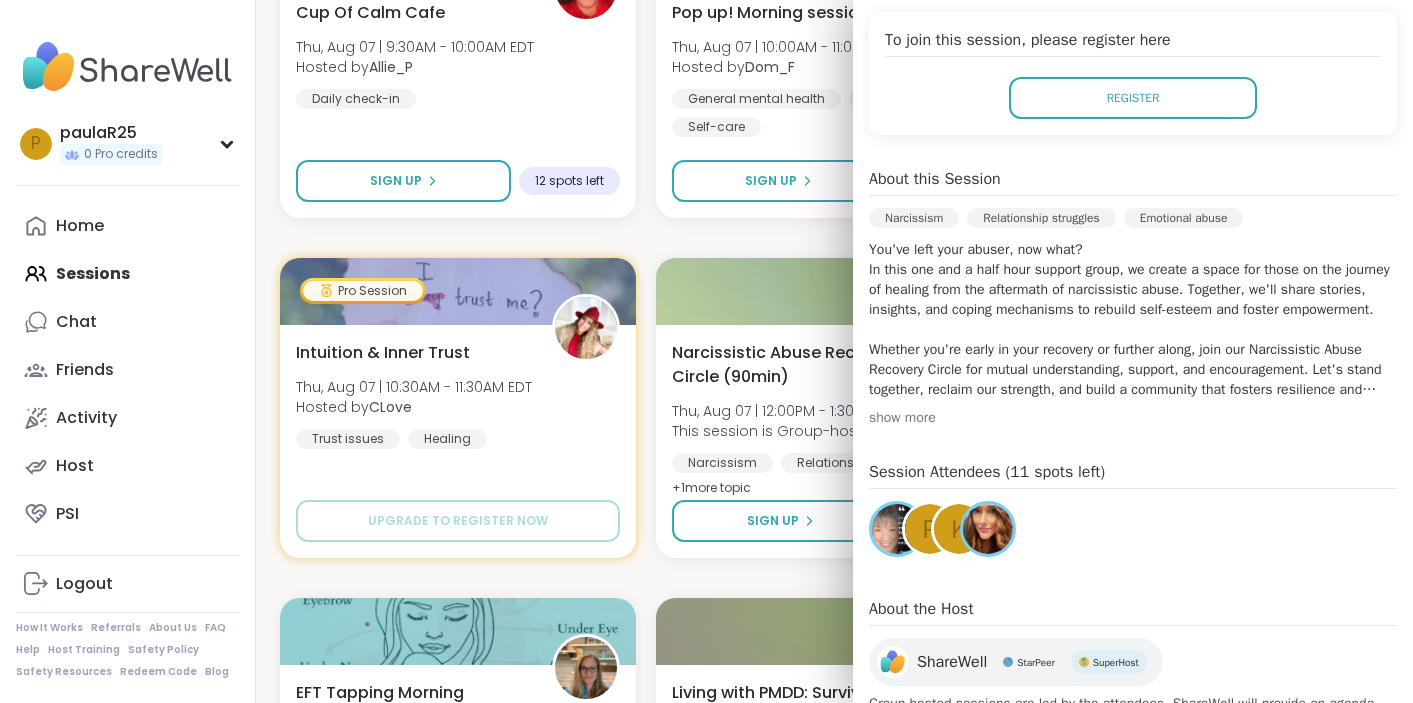 scroll, scrollTop: 0, scrollLeft: 0, axis: both 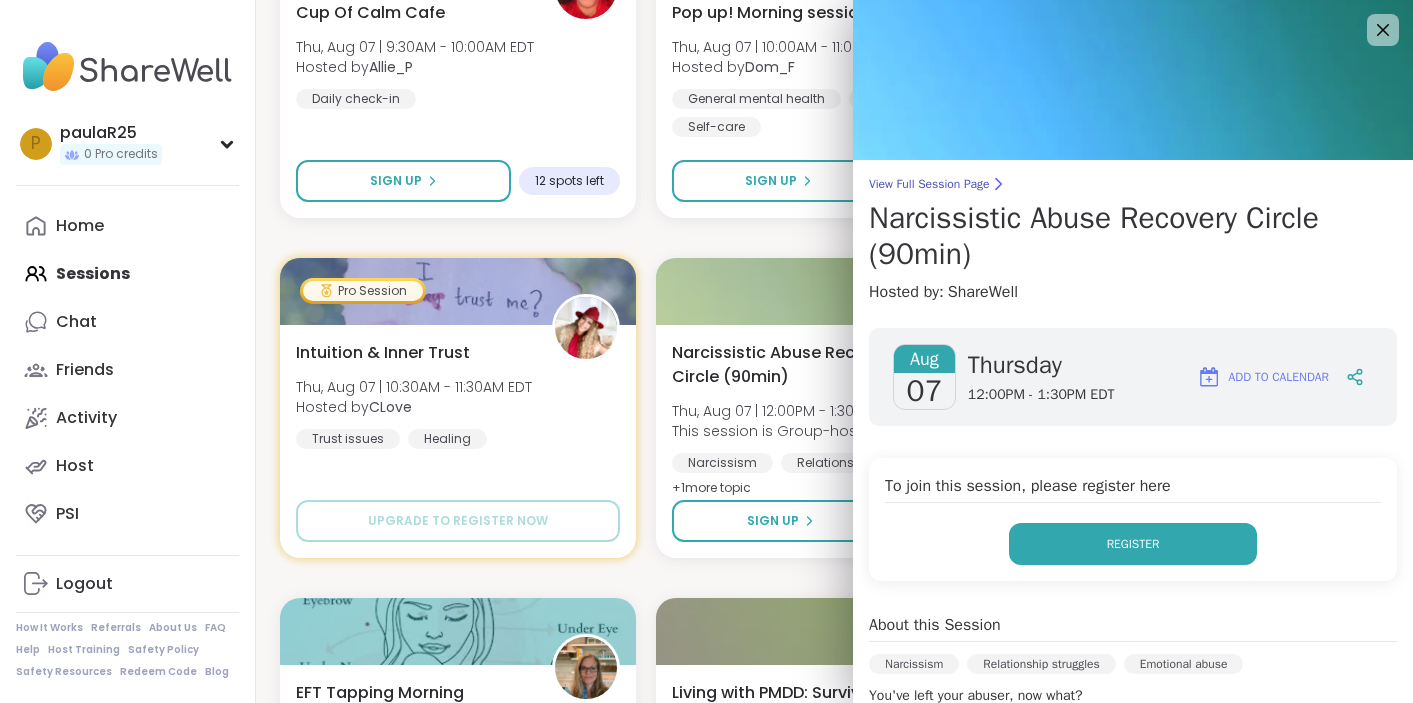 click on "Register" at bounding box center (1133, 544) 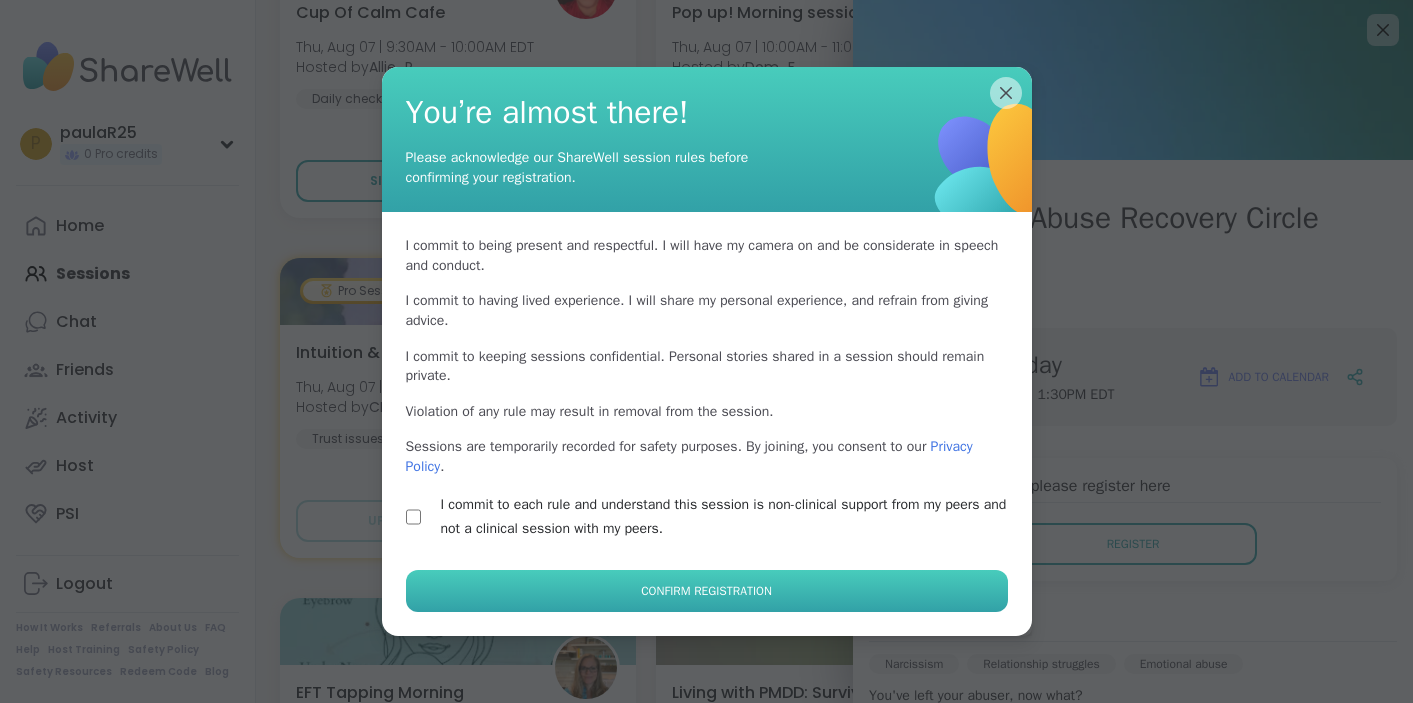 click on "Confirm Registration" at bounding box center [706, 591] 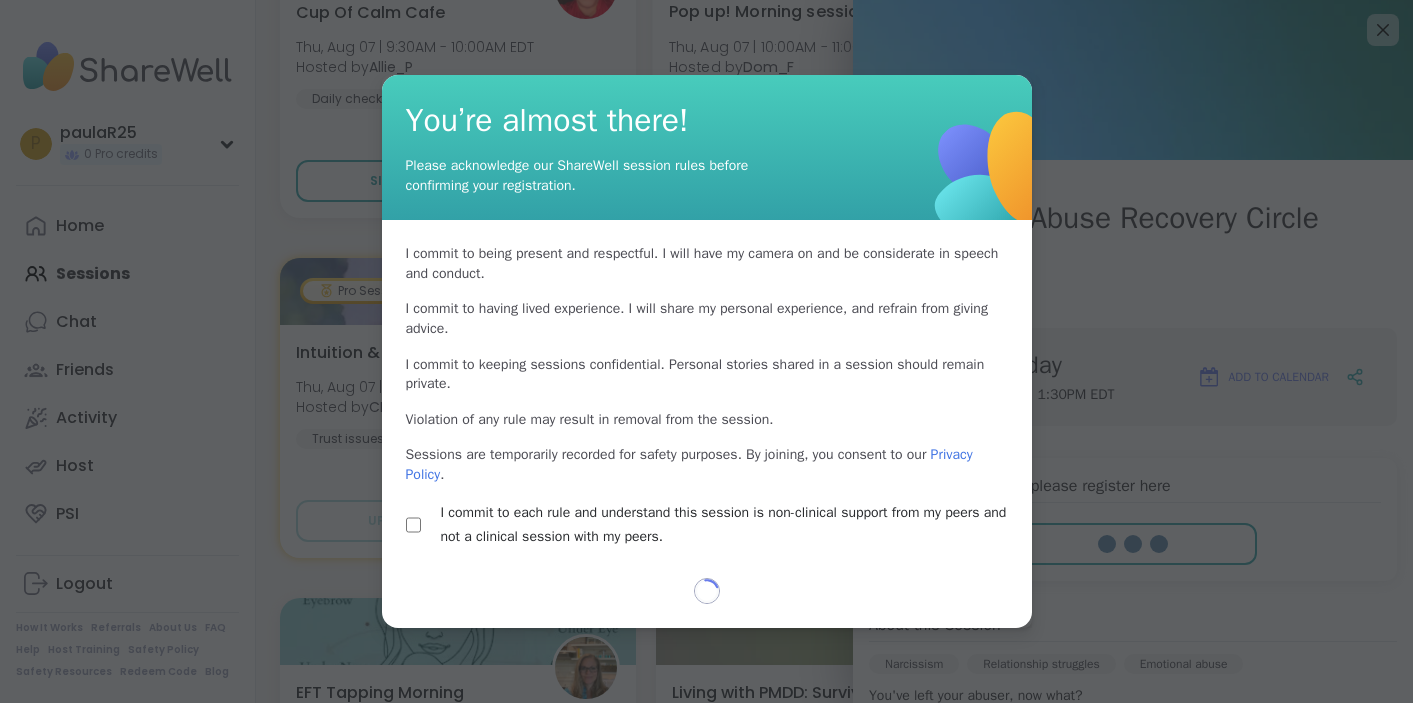 select on "**" 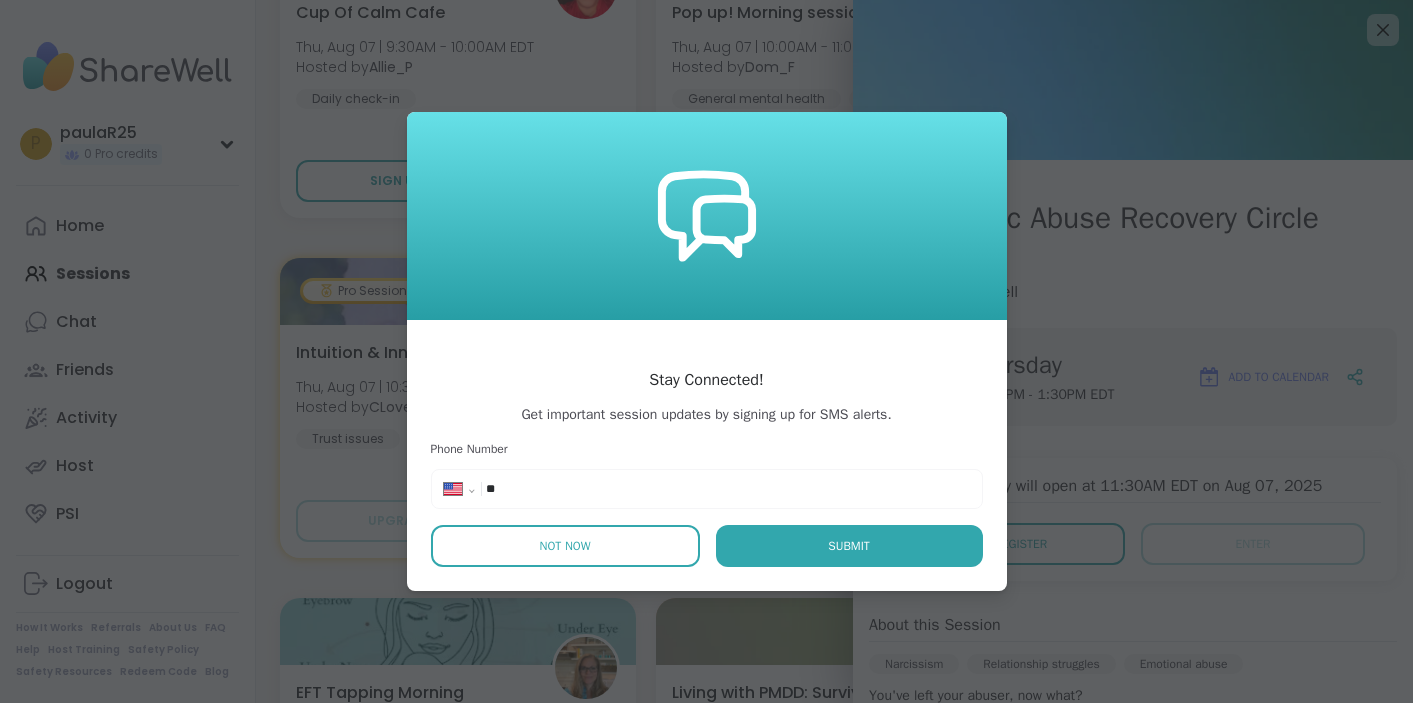 click on "Not Now" at bounding box center [565, 546] 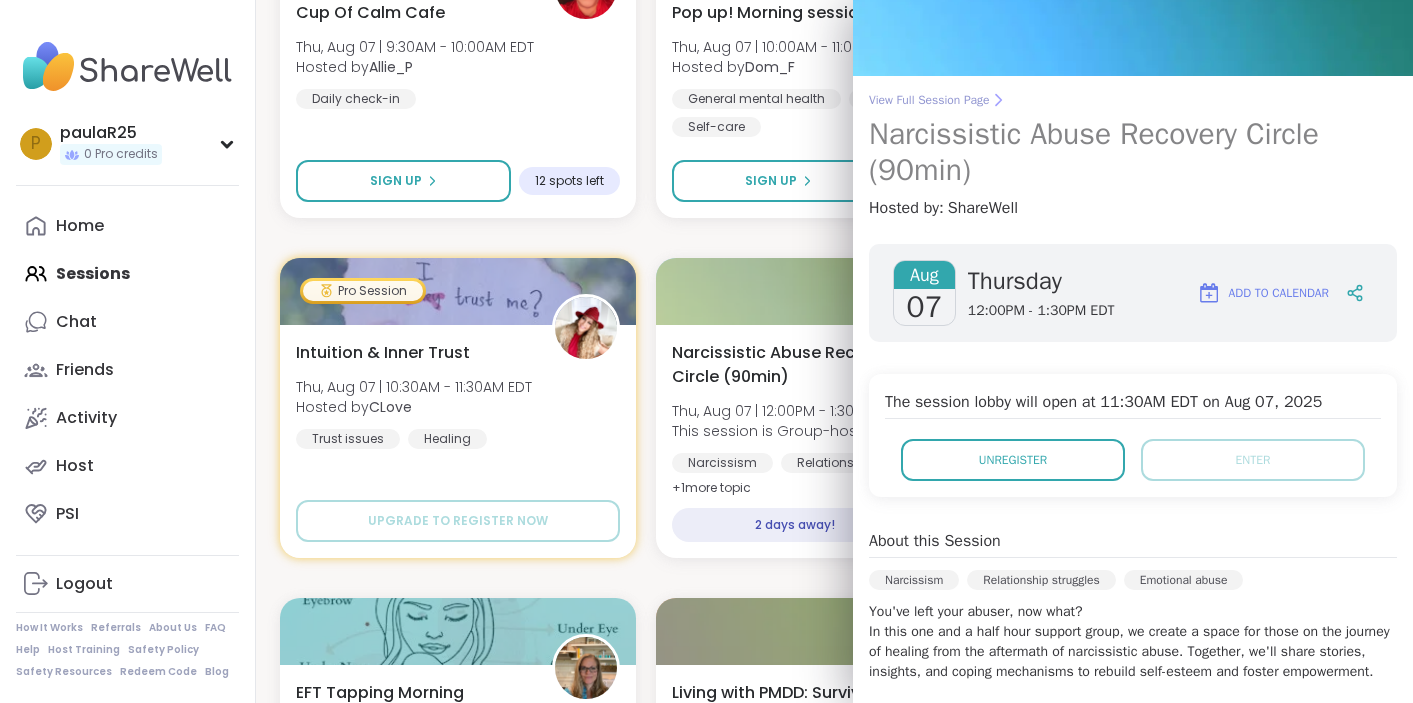 scroll, scrollTop: 0, scrollLeft: 0, axis: both 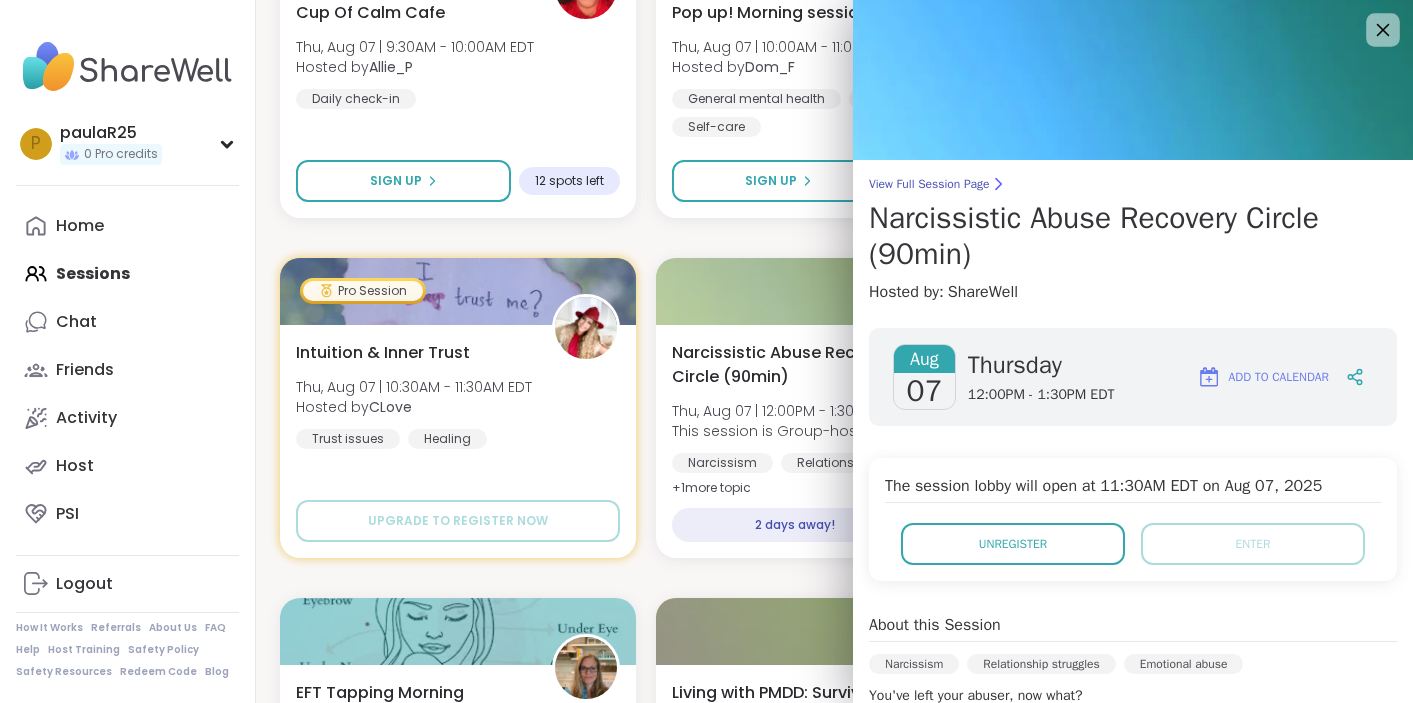 click 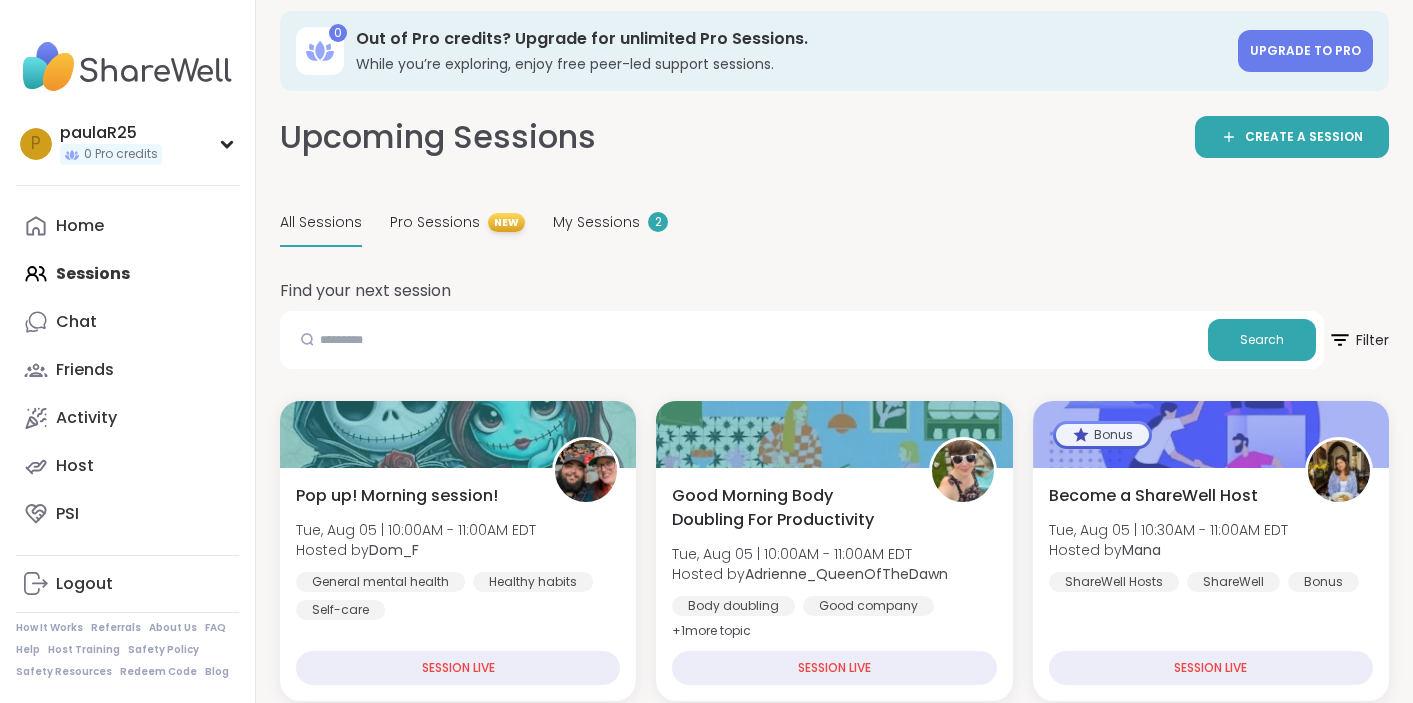 scroll, scrollTop: 0, scrollLeft: 0, axis: both 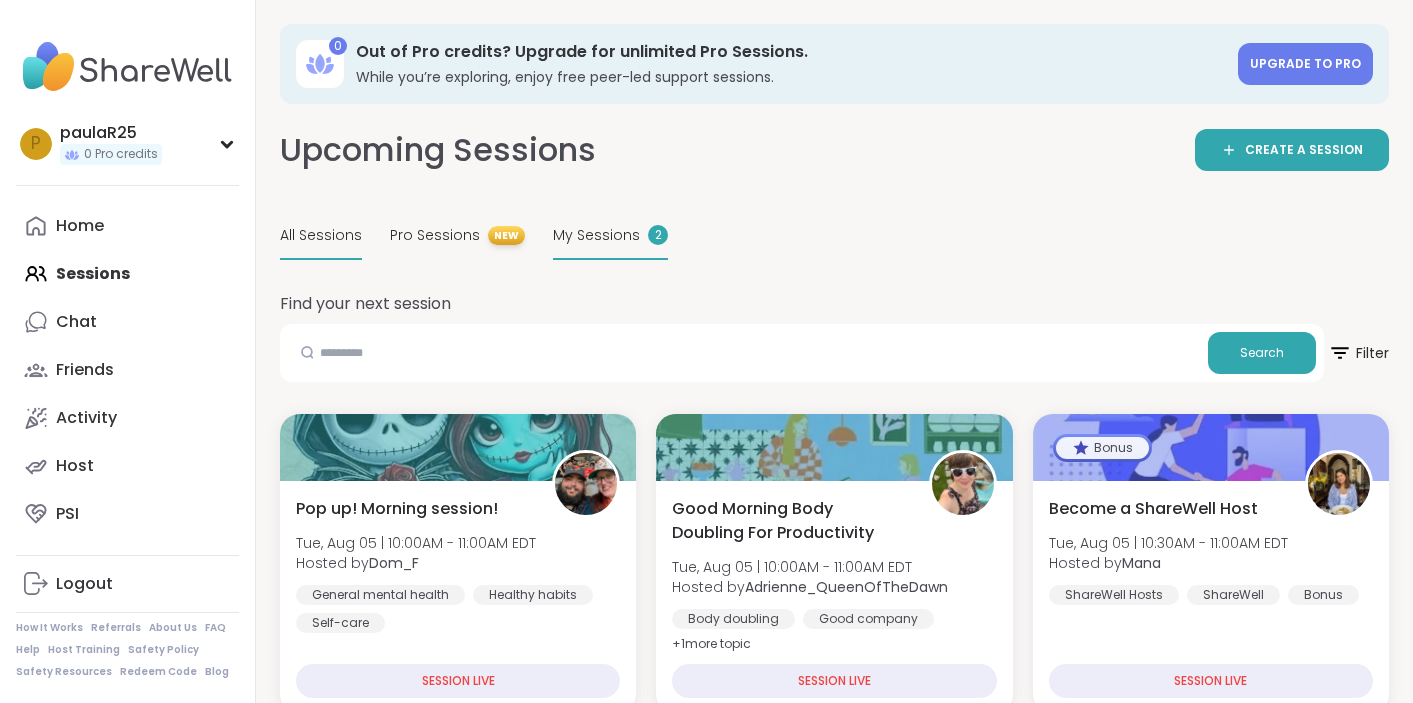 click on "My Sessions" at bounding box center (596, 235) 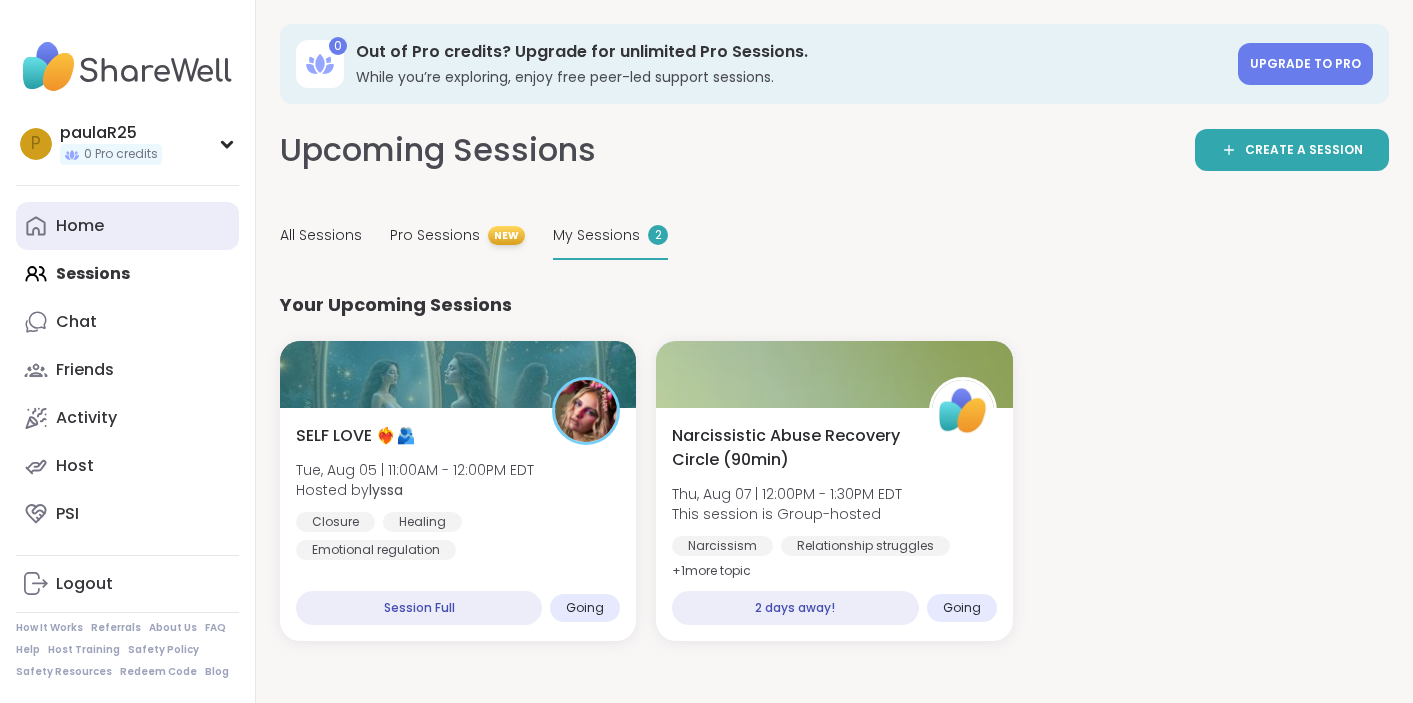 click on "Home" at bounding box center [127, 226] 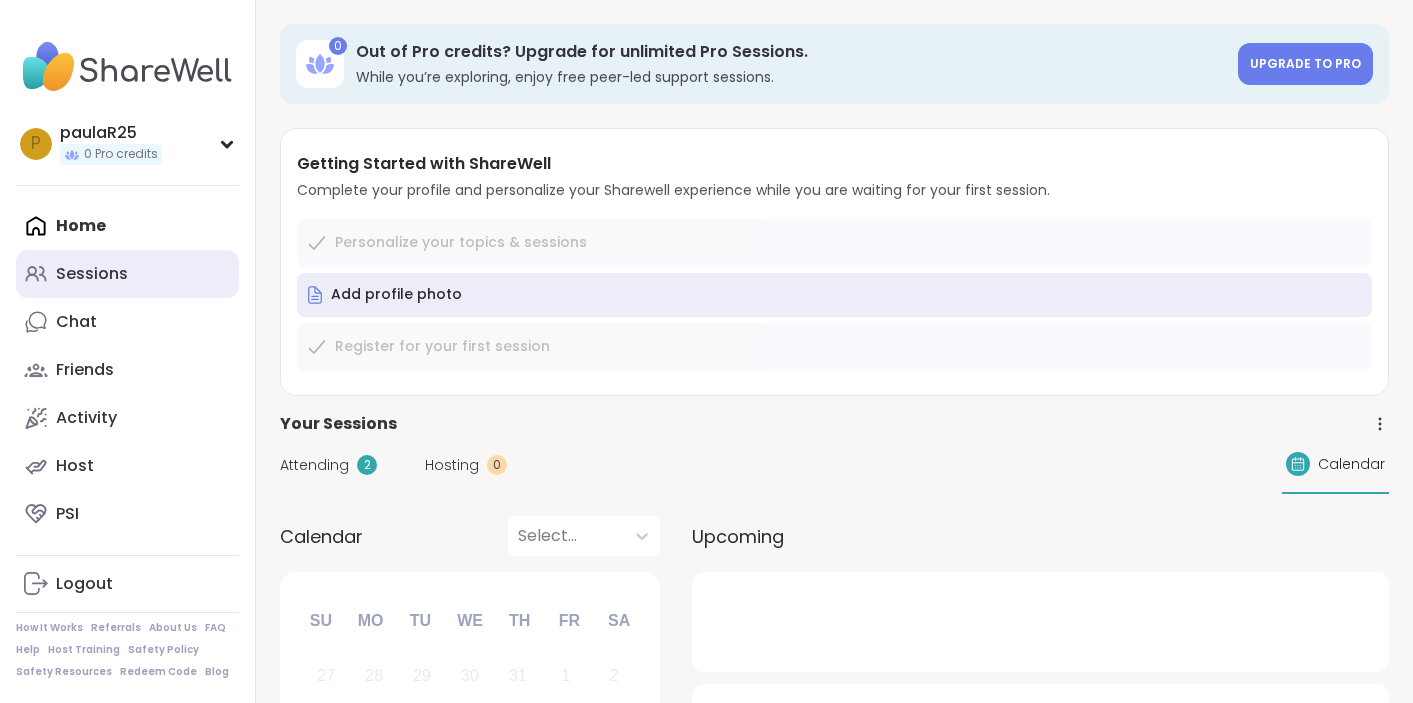 click on "Sessions" at bounding box center [127, 274] 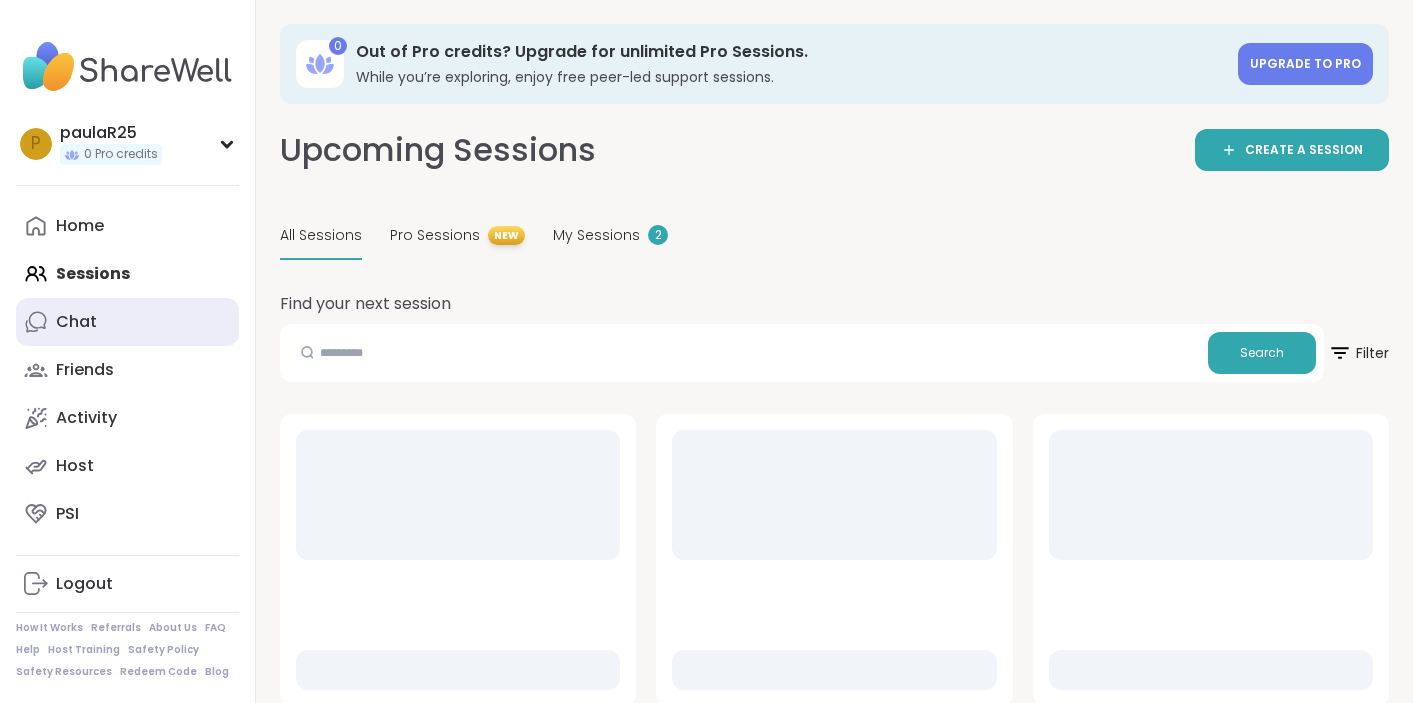 click on "Chat" at bounding box center (127, 322) 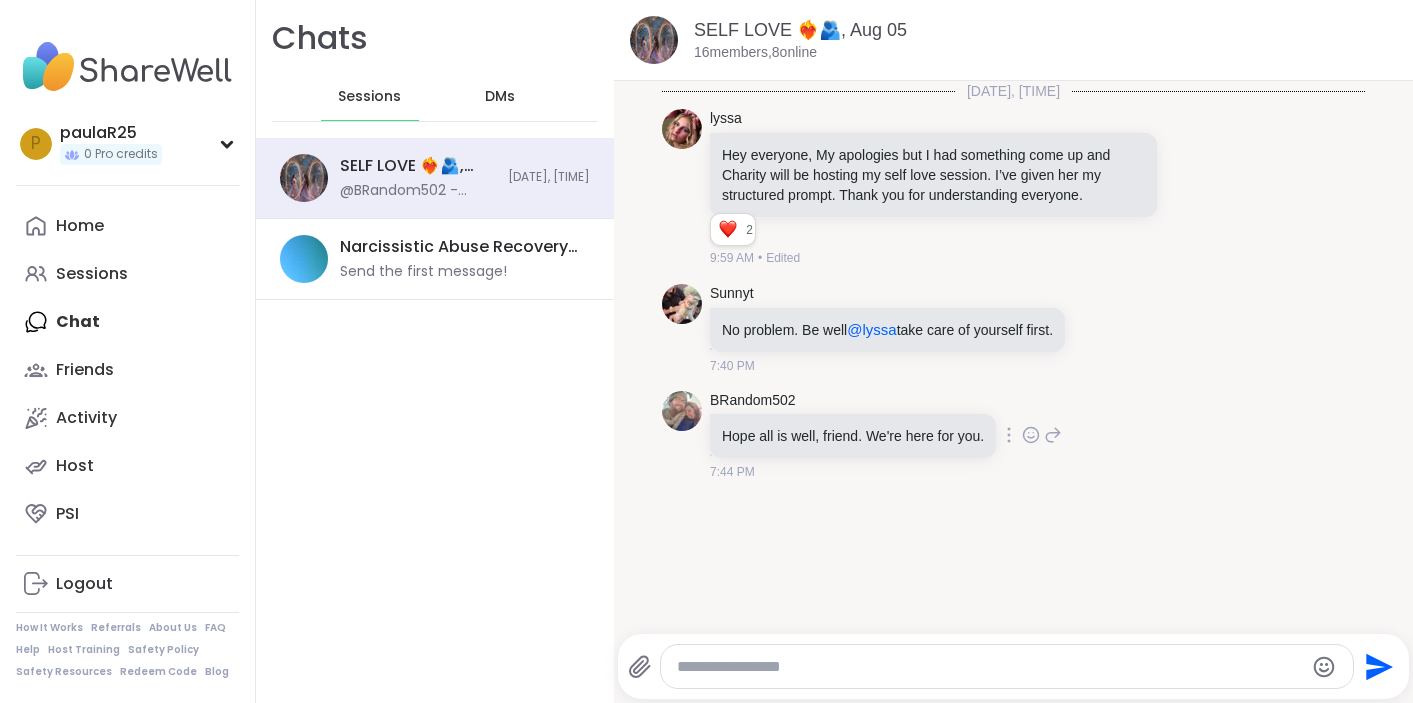 scroll, scrollTop: 0, scrollLeft: 0, axis: both 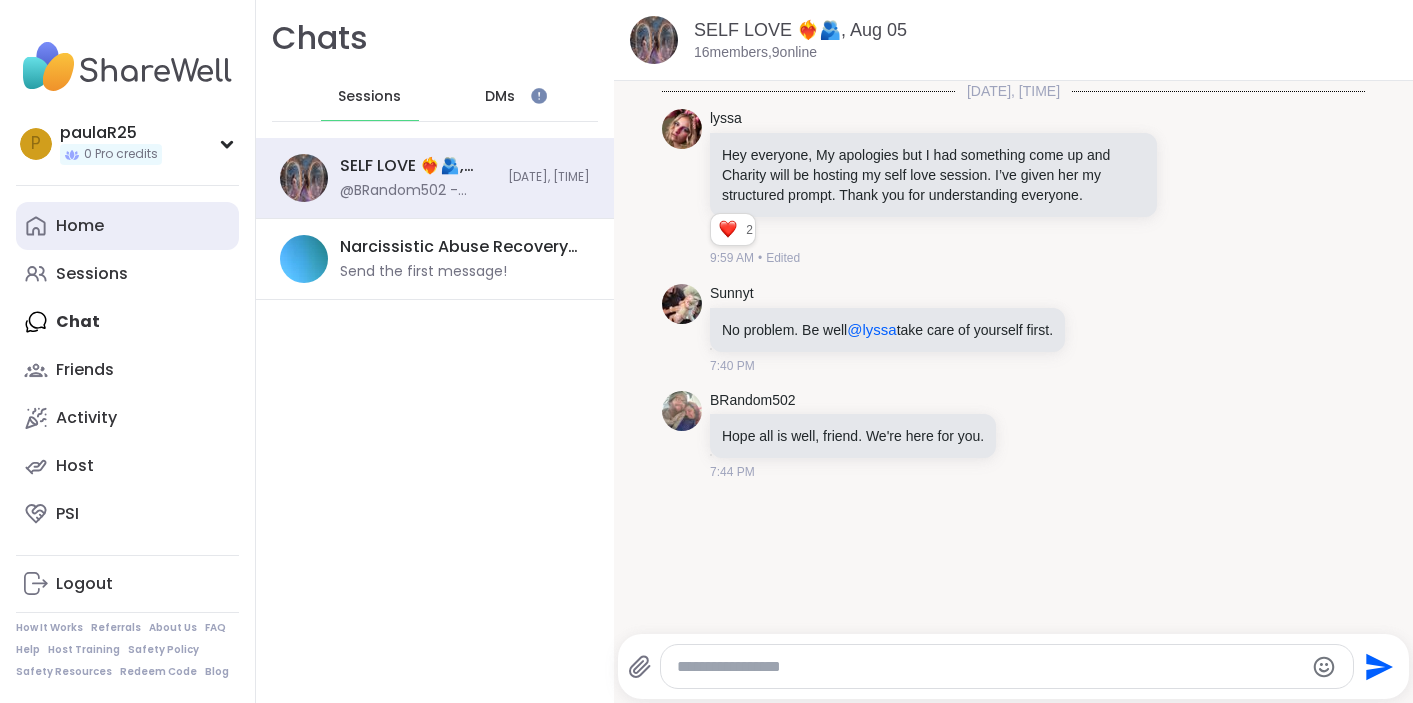 click on "Home" at bounding box center (80, 226) 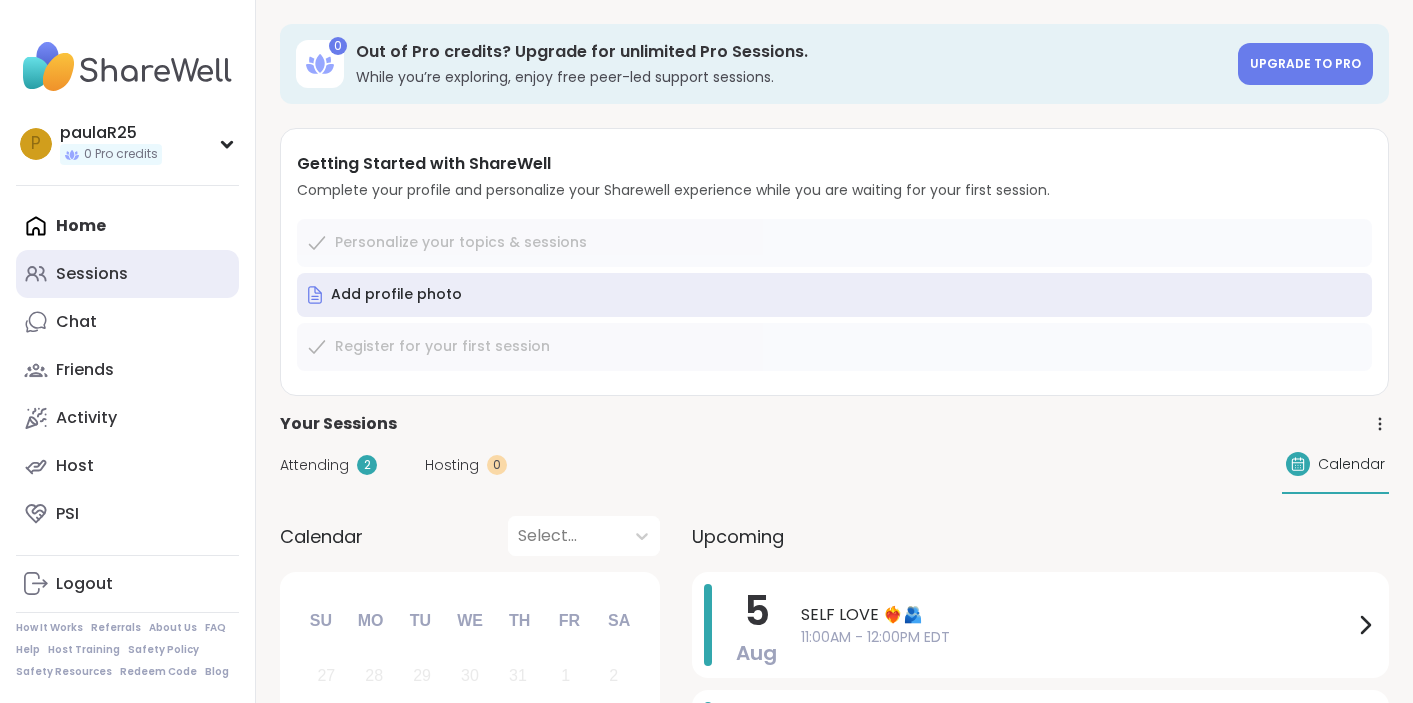 click on "Sessions" at bounding box center [92, 274] 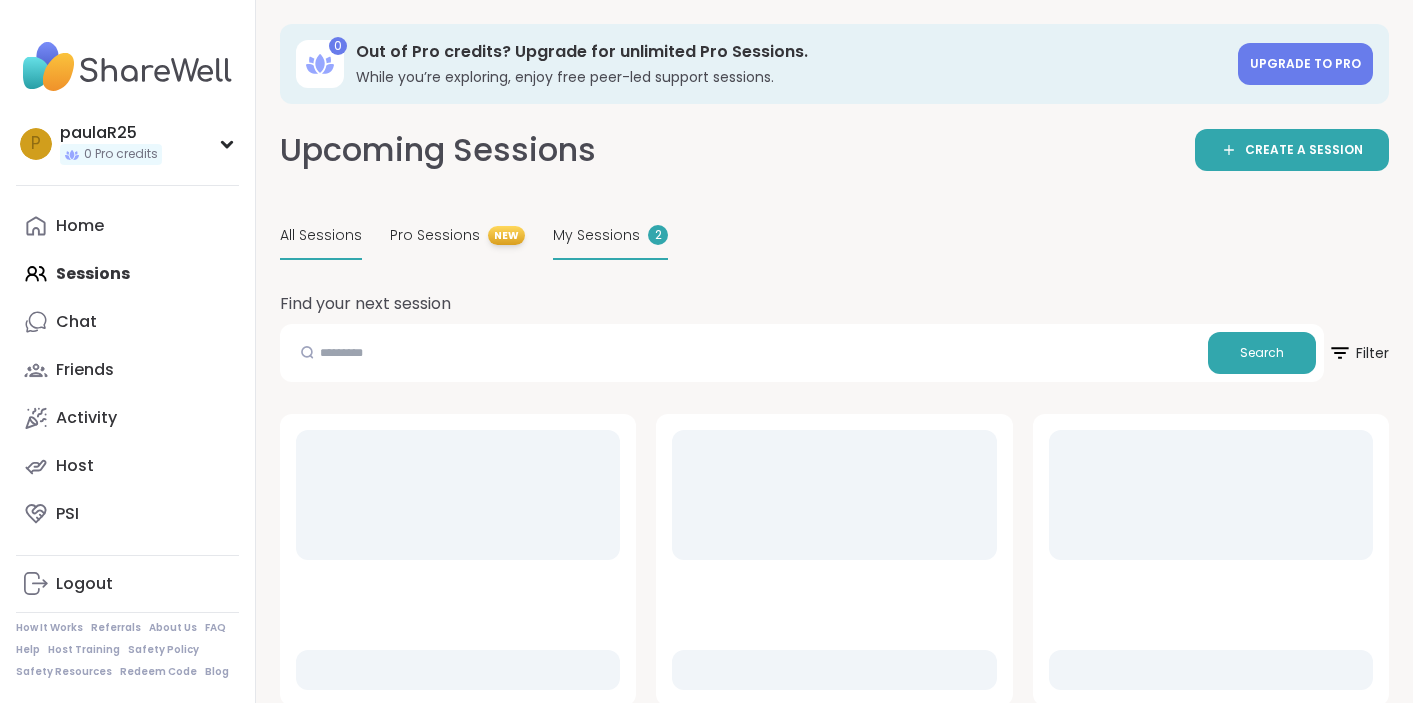 click on "My Sessions" at bounding box center [596, 235] 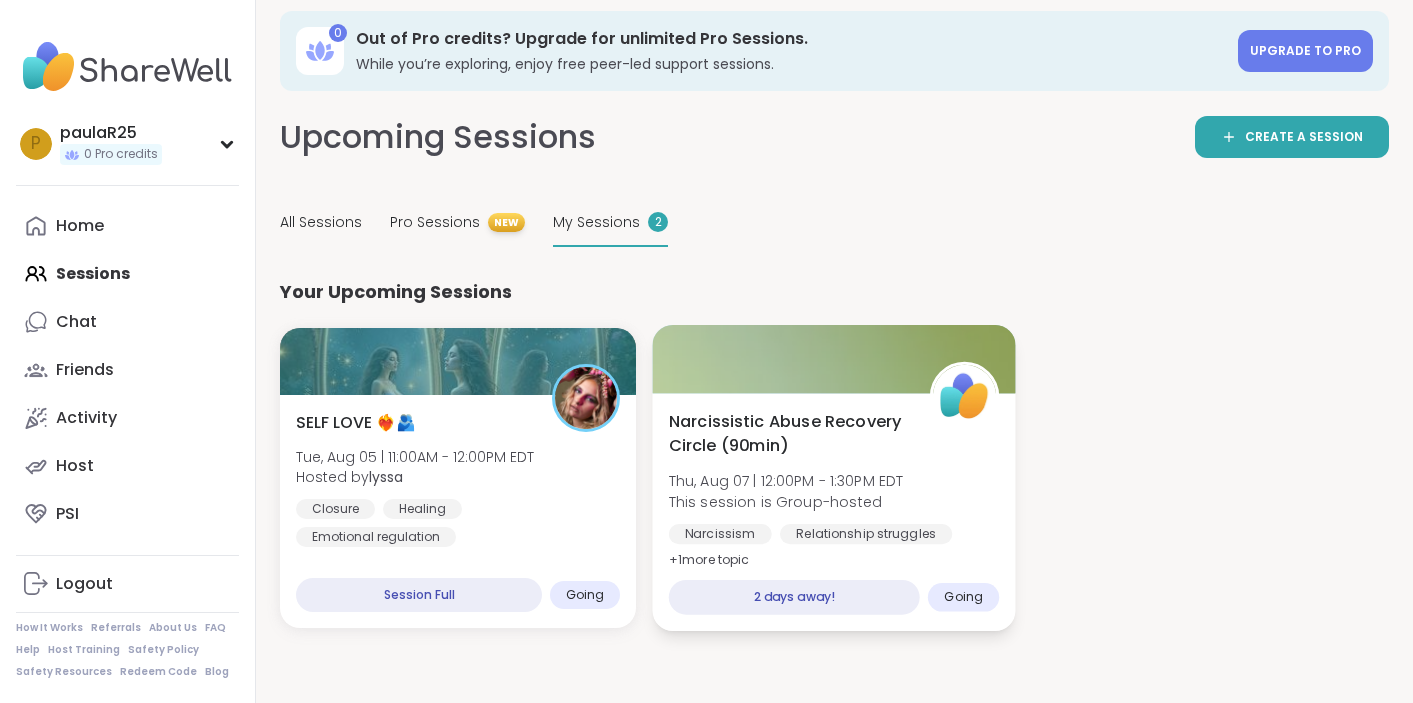 scroll, scrollTop: 20, scrollLeft: 0, axis: vertical 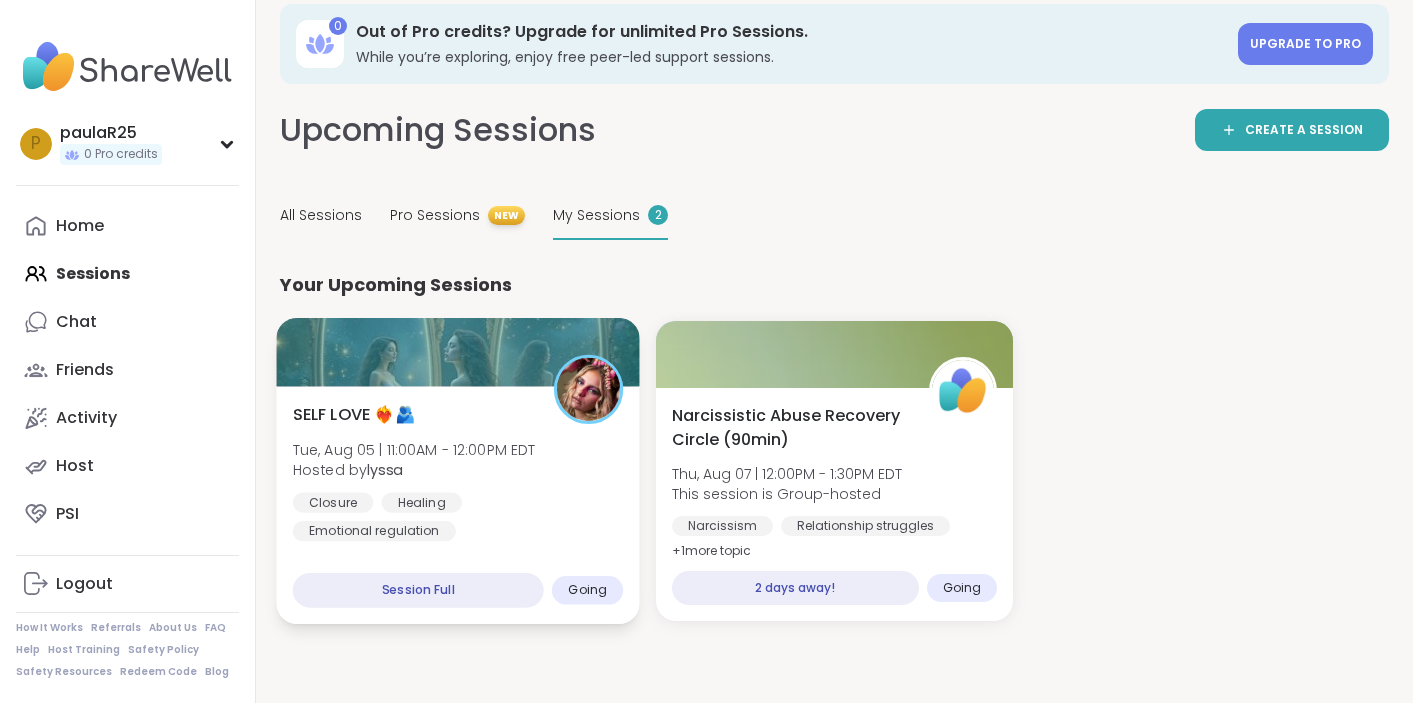 click on "Tue, Aug 05 | 11:00AM - 12:00PM EDT" at bounding box center [414, 449] 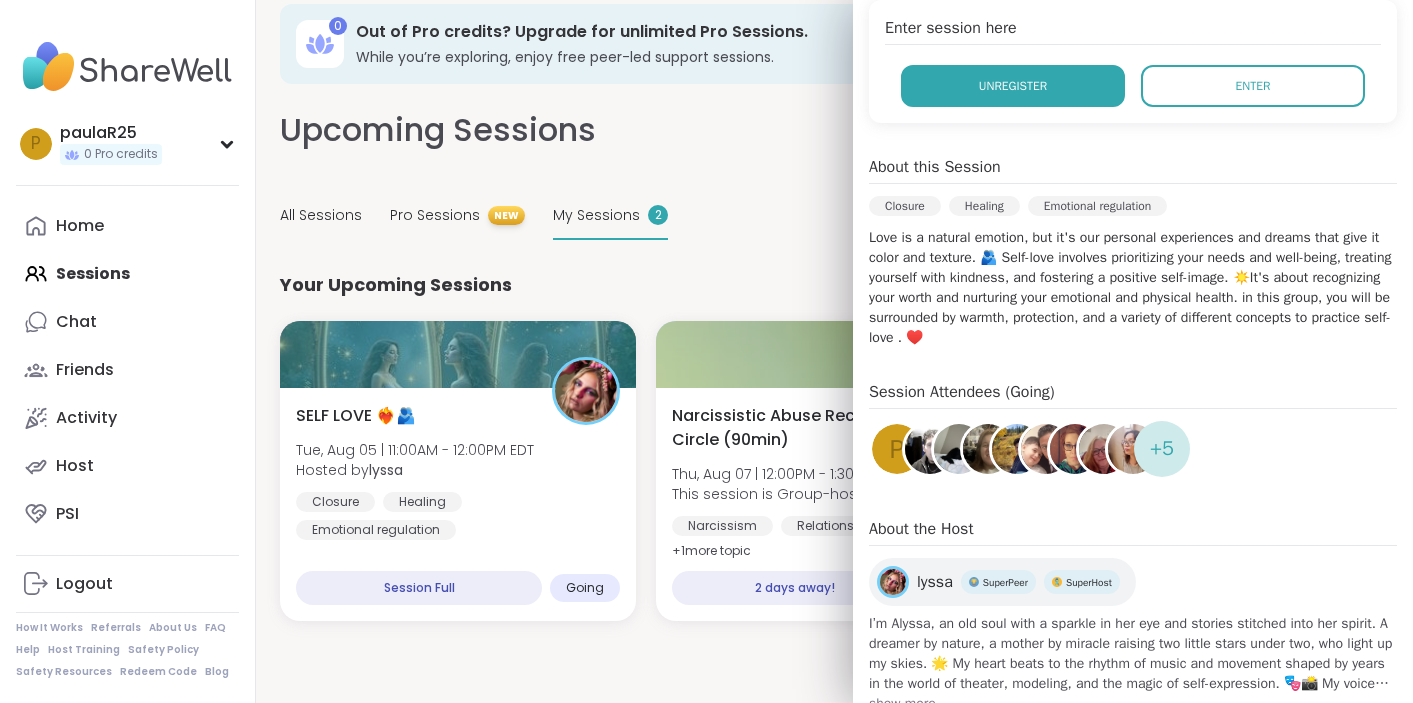 scroll, scrollTop: 481, scrollLeft: 0, axis: vertical 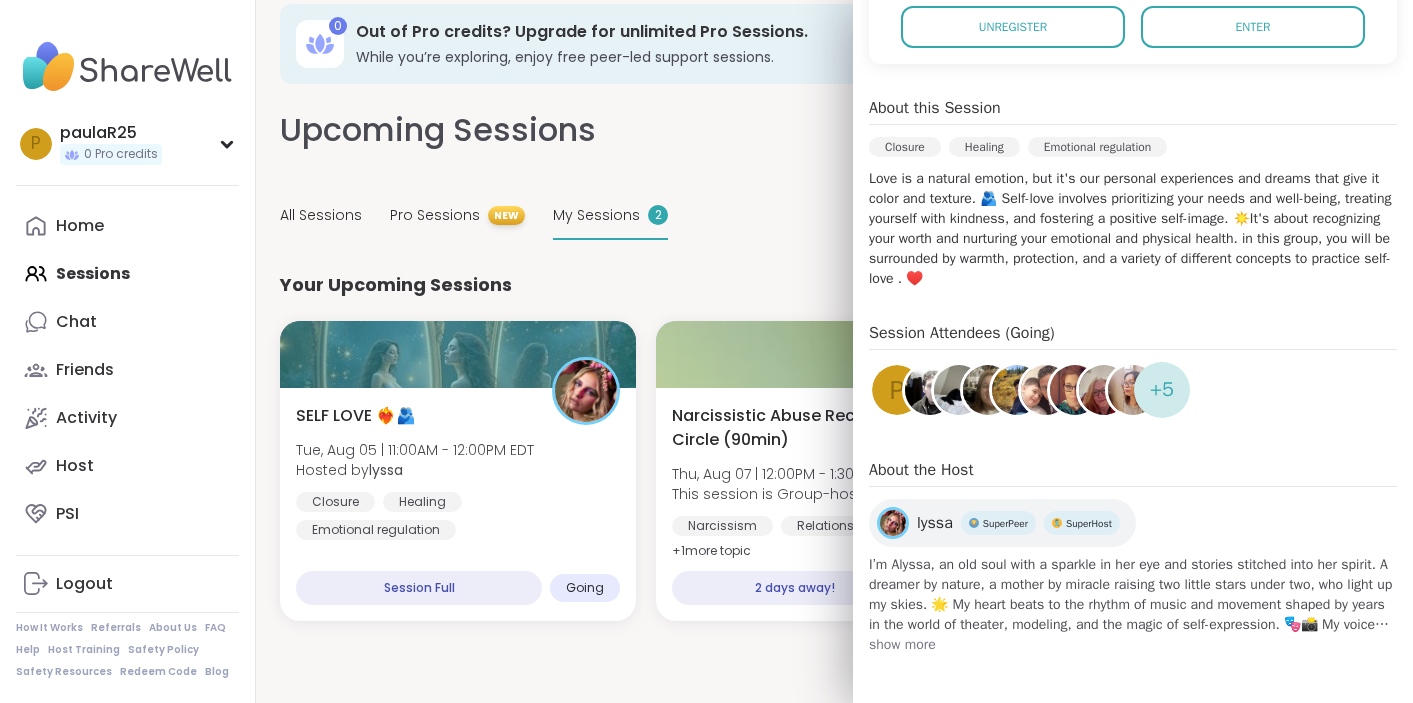 click at bounding box center [988, 390] 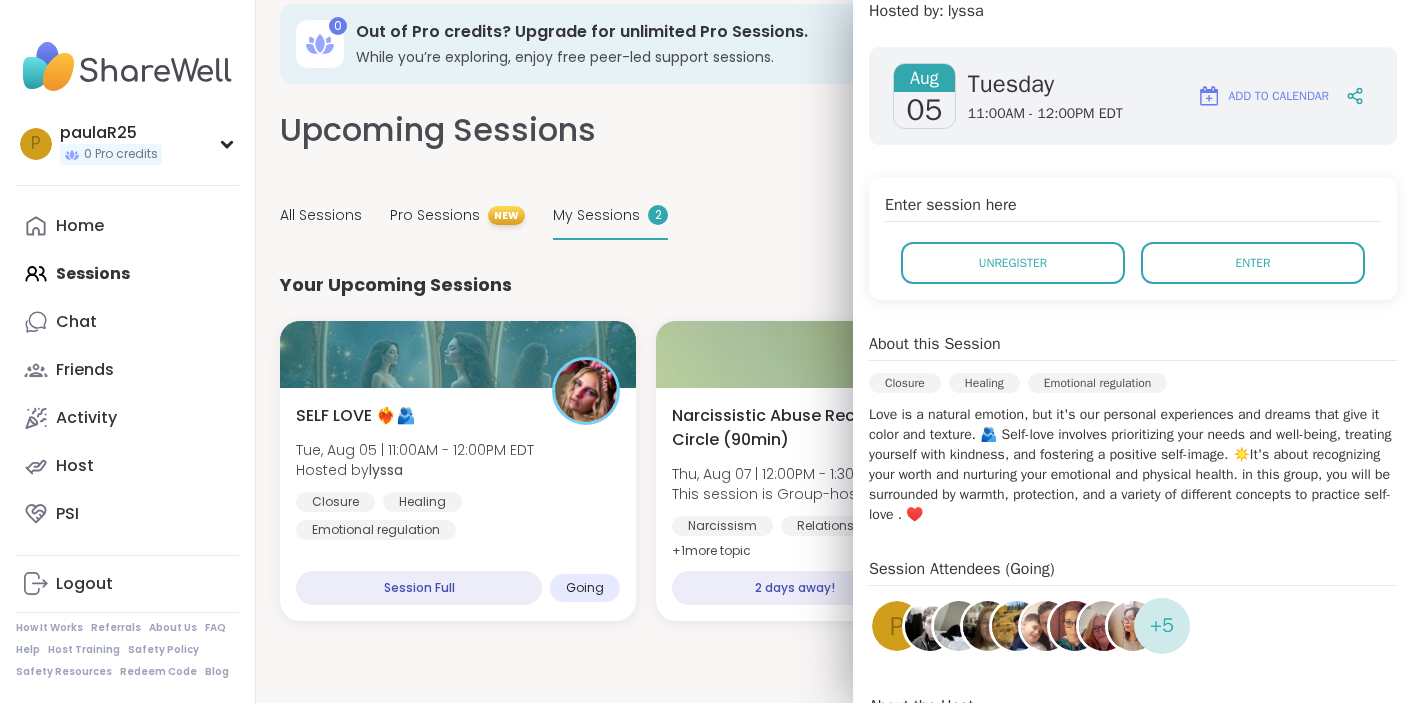 scroll, scrollTop: 0, scrollLeft: 0, axis: both 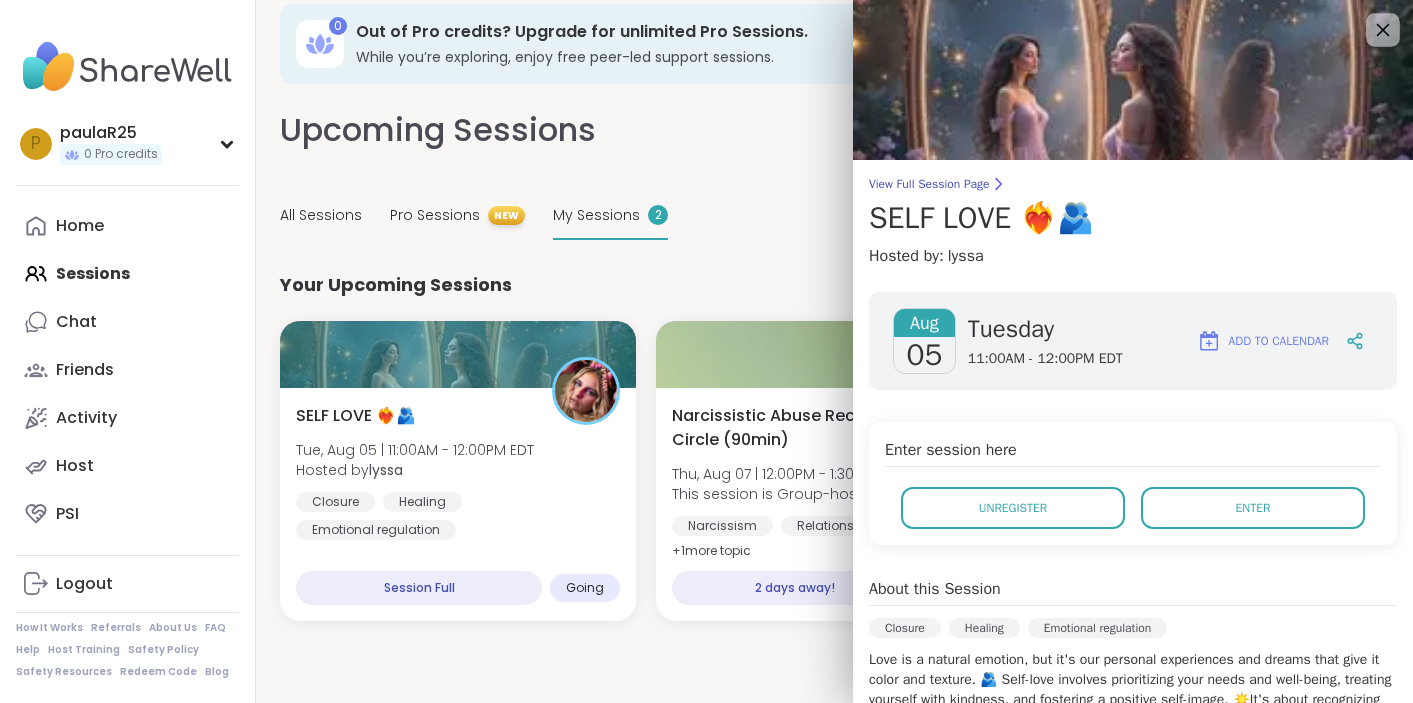 click 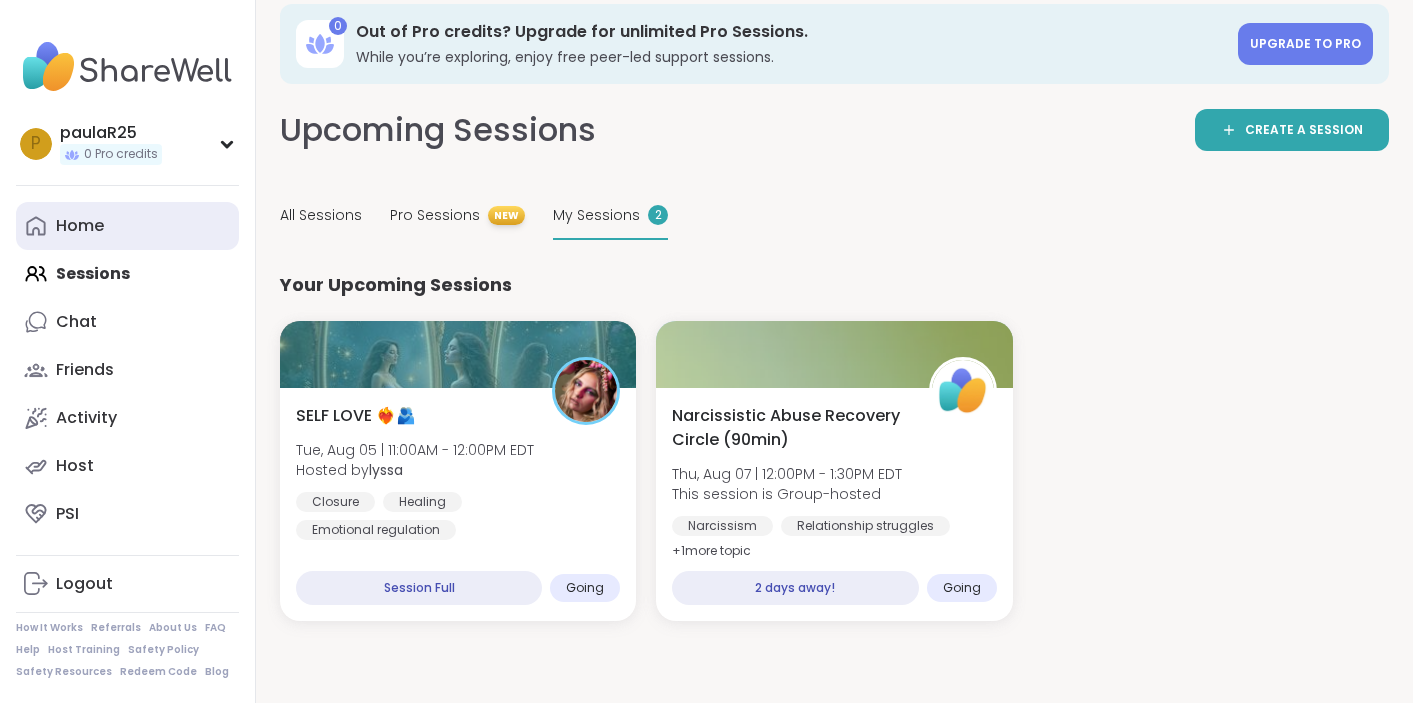 click on "Home" at bounding box center [80, 226] 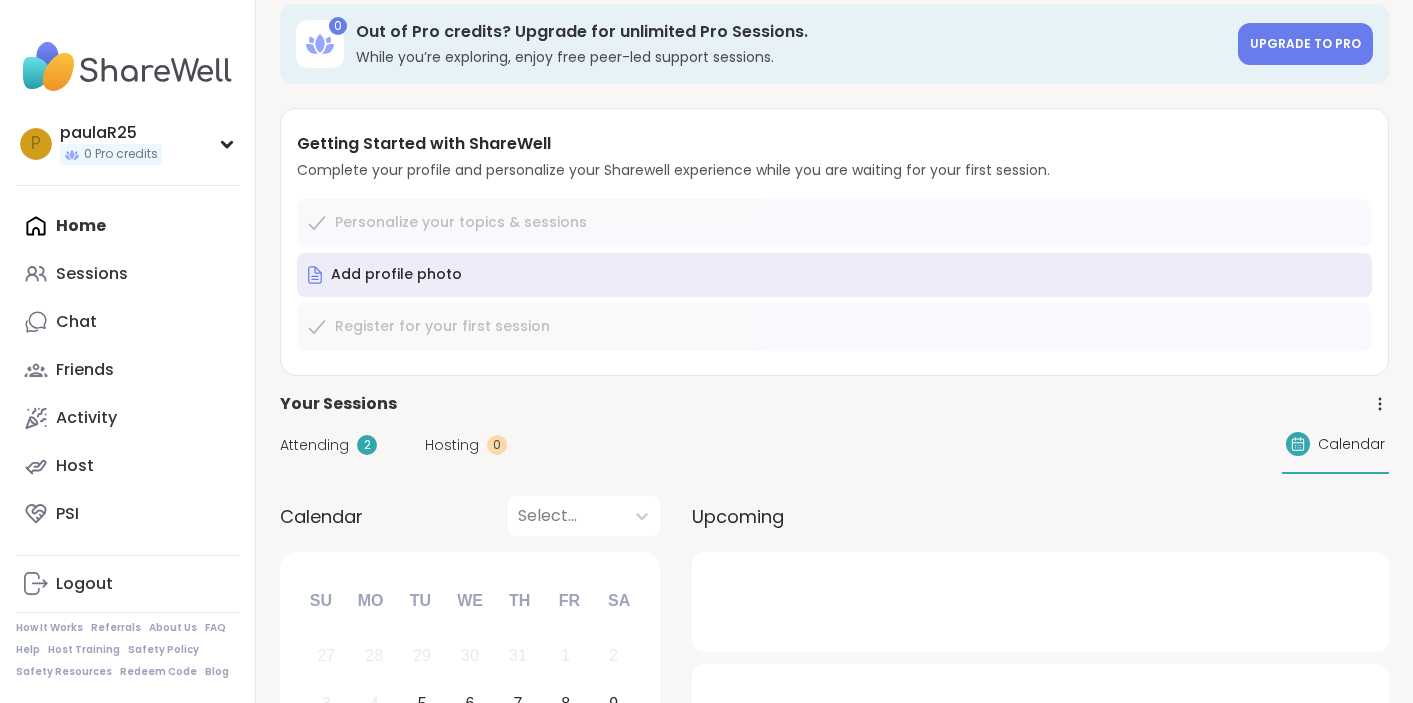 scroll, scrollTop: 0, scrollLeft: 0, axis: both 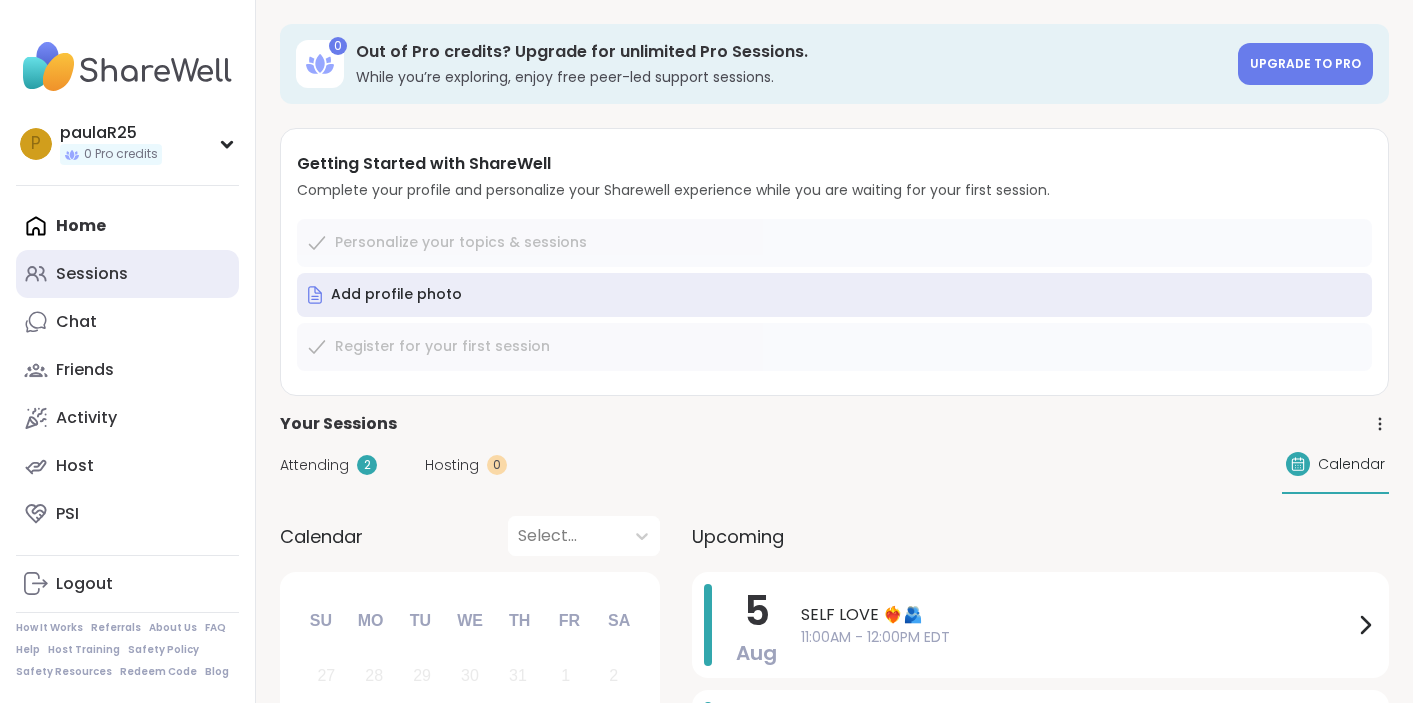 click on "Sessions" at bounding box center [92, 274] 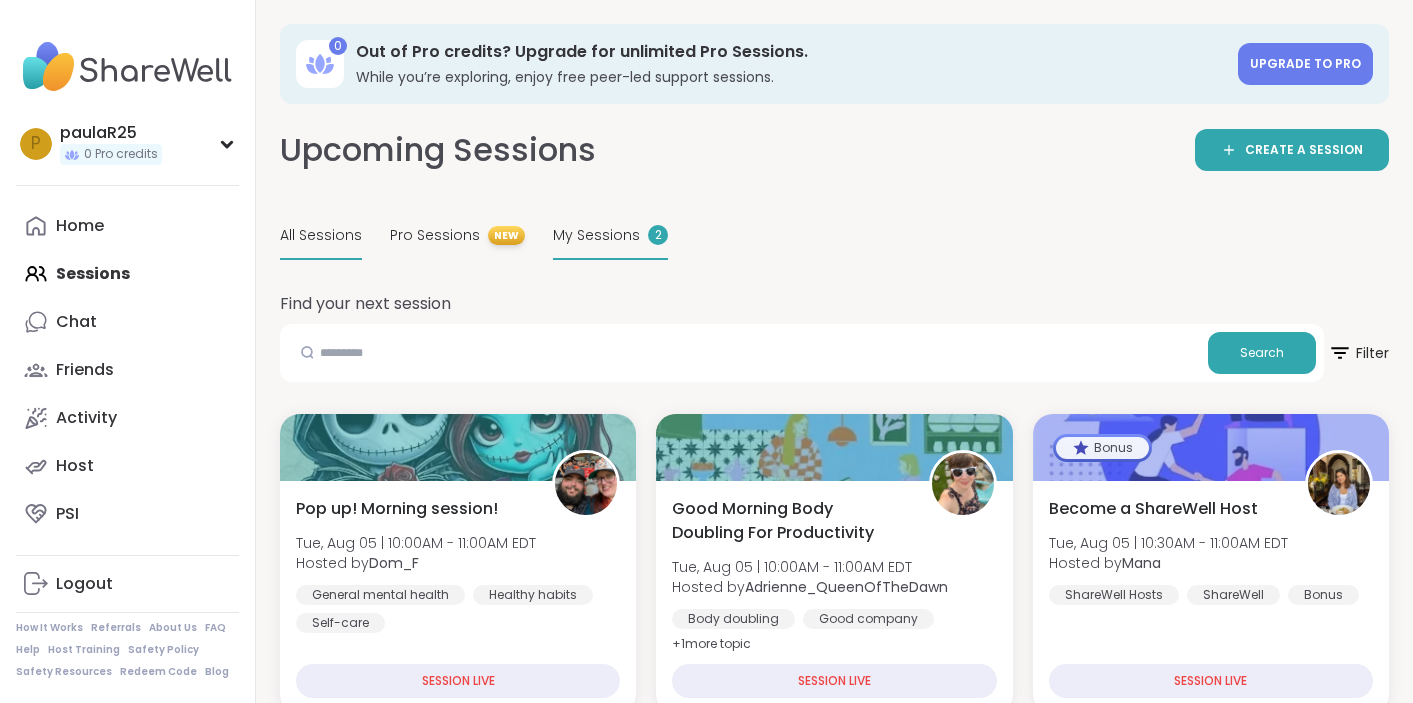 click on "My Sessions" at bounding box center [596, 235] 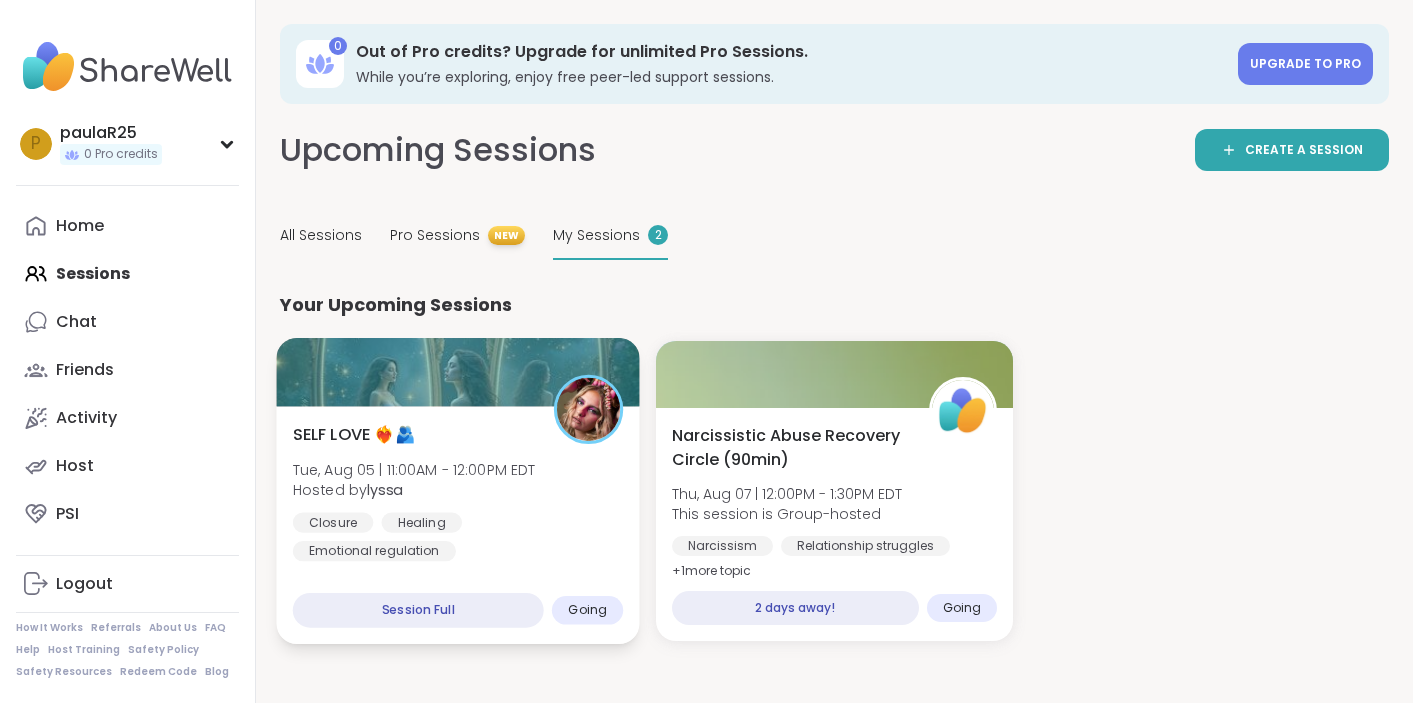 click on "Hosted by [NAME]" at bounding box center (414, 490) 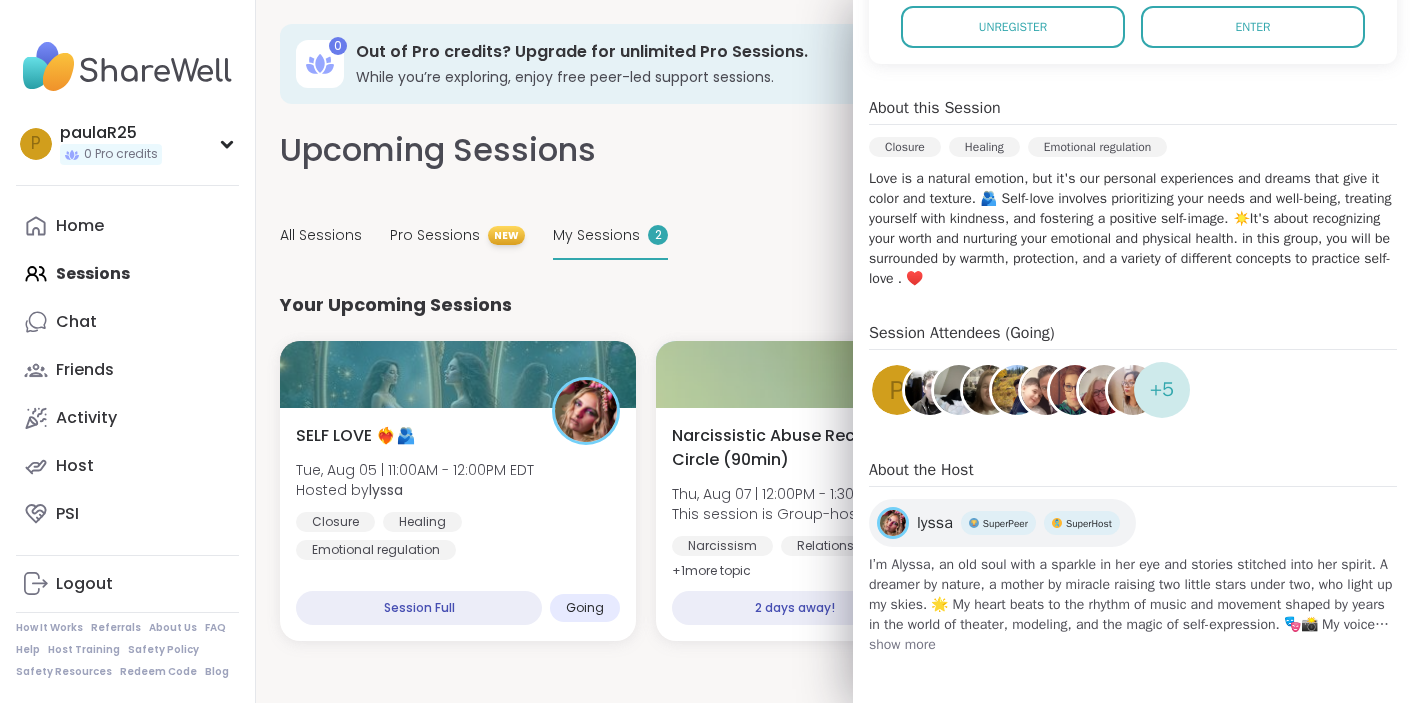 scroll, scrollTop: 0, scrollLeft: 0, axis: both 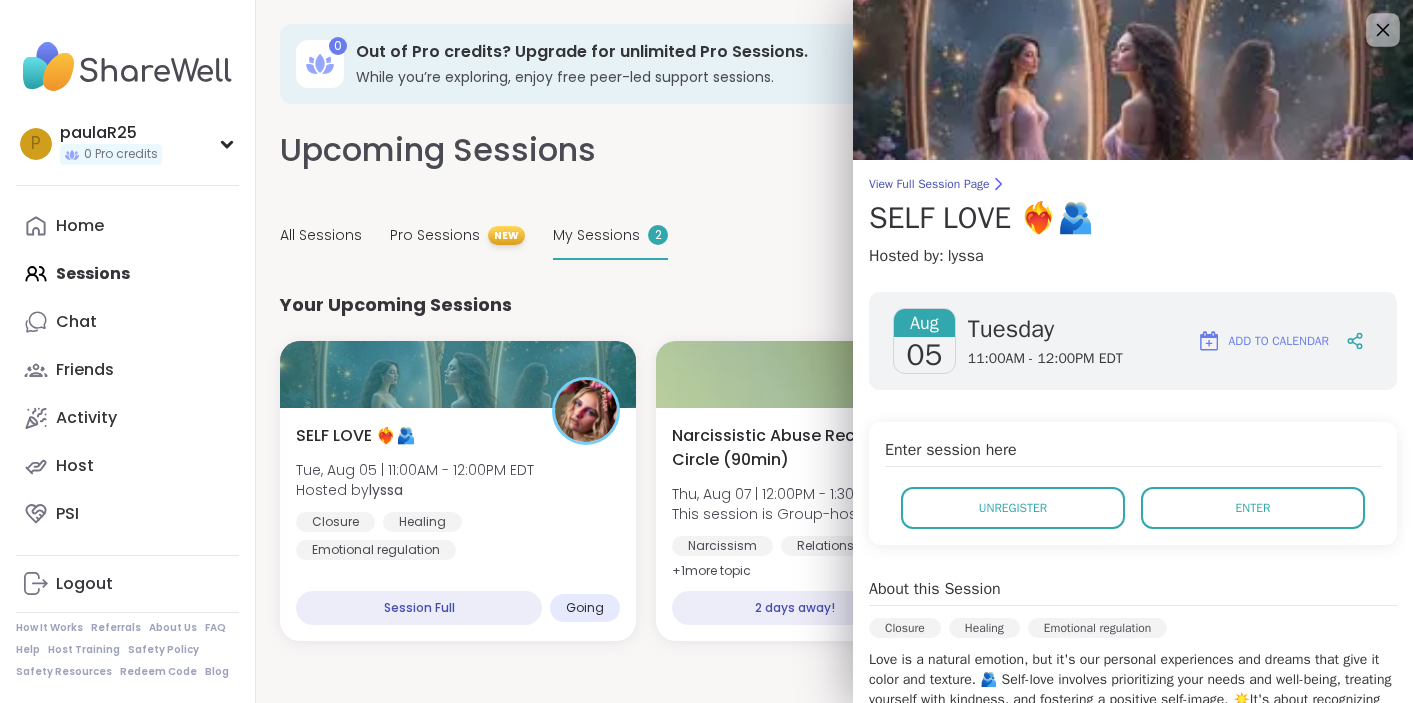 click 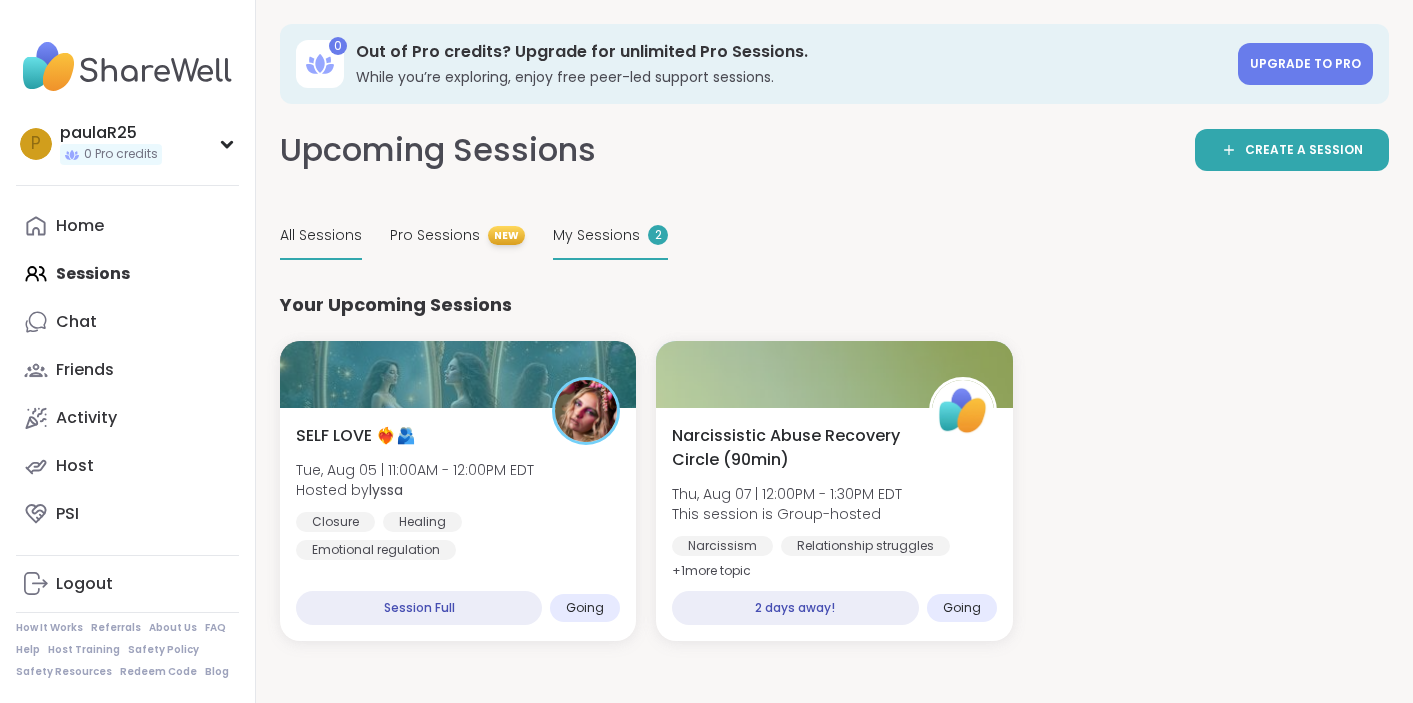 click on "All Sessions" at bounding box center [321, 235] 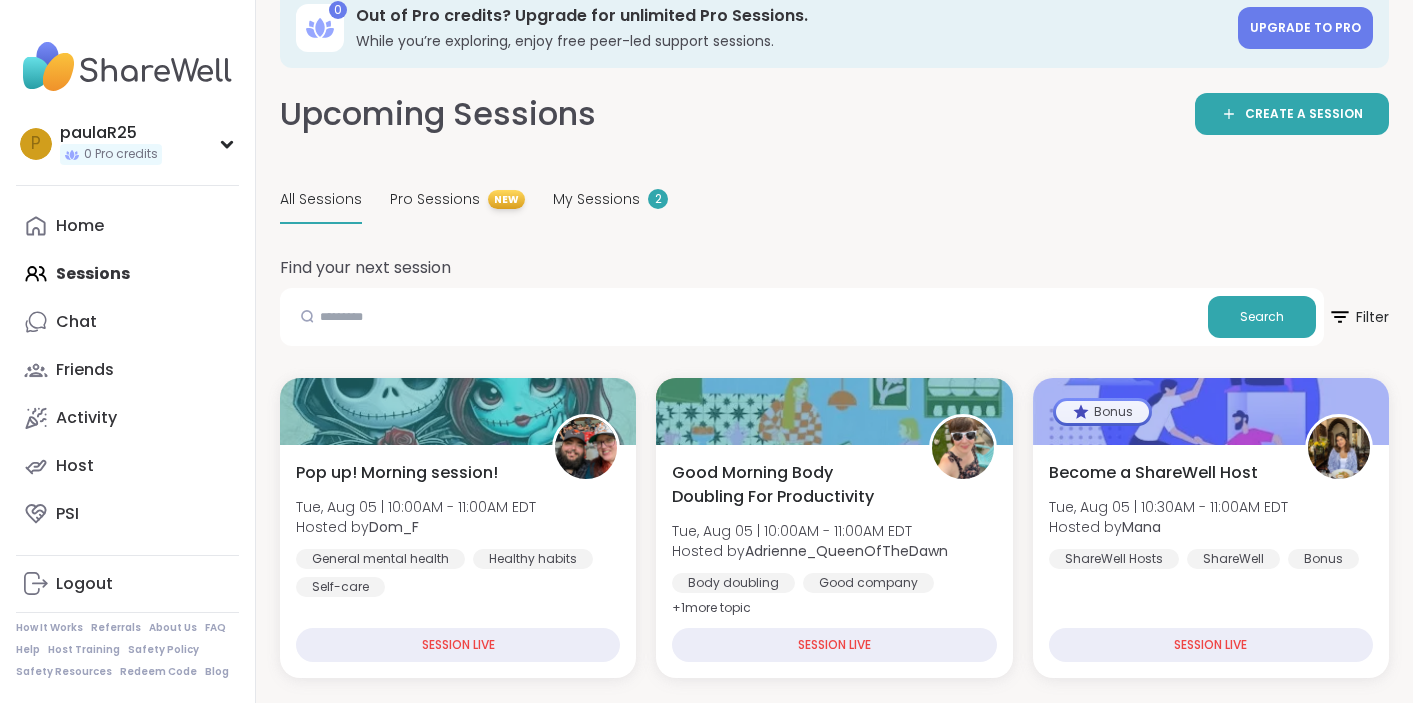 scroll, scrollTop: 0, scrollLeft: 0, axis: both 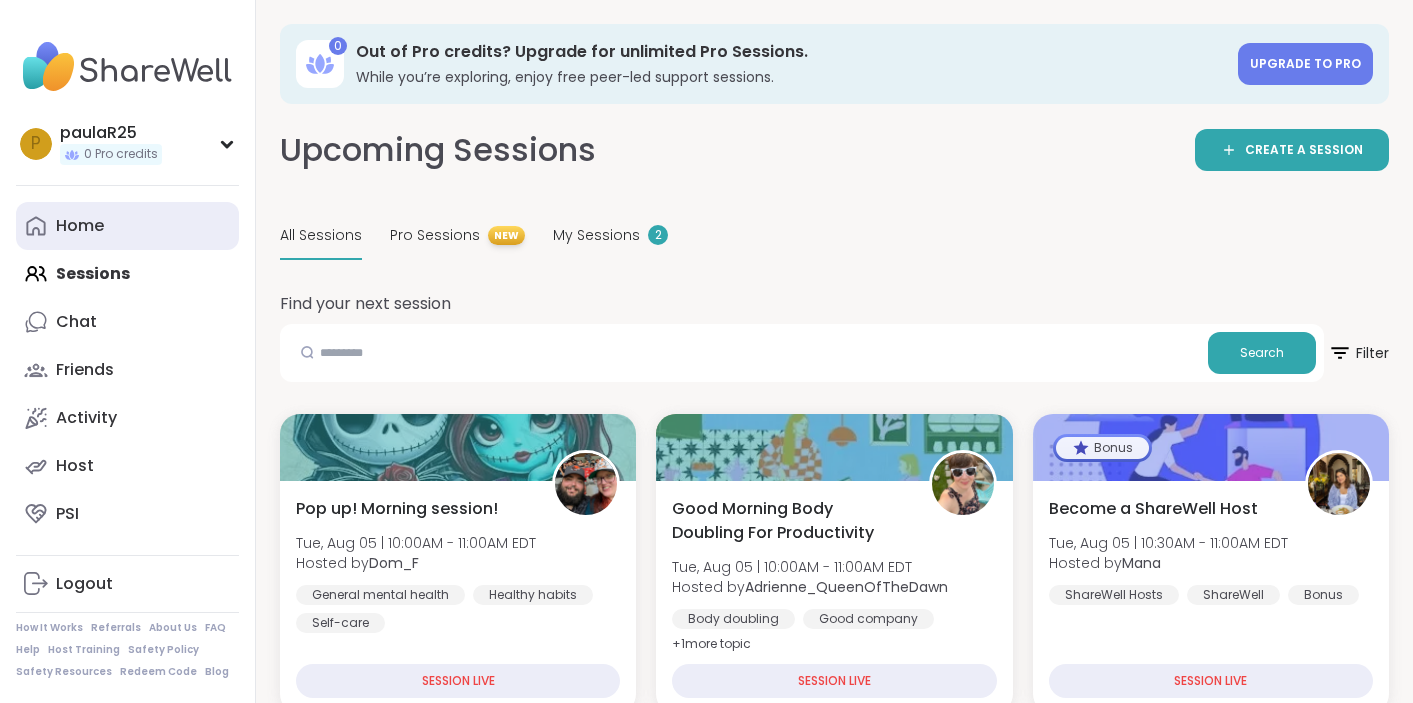 click on "Home" at bounding box center [80, 226] 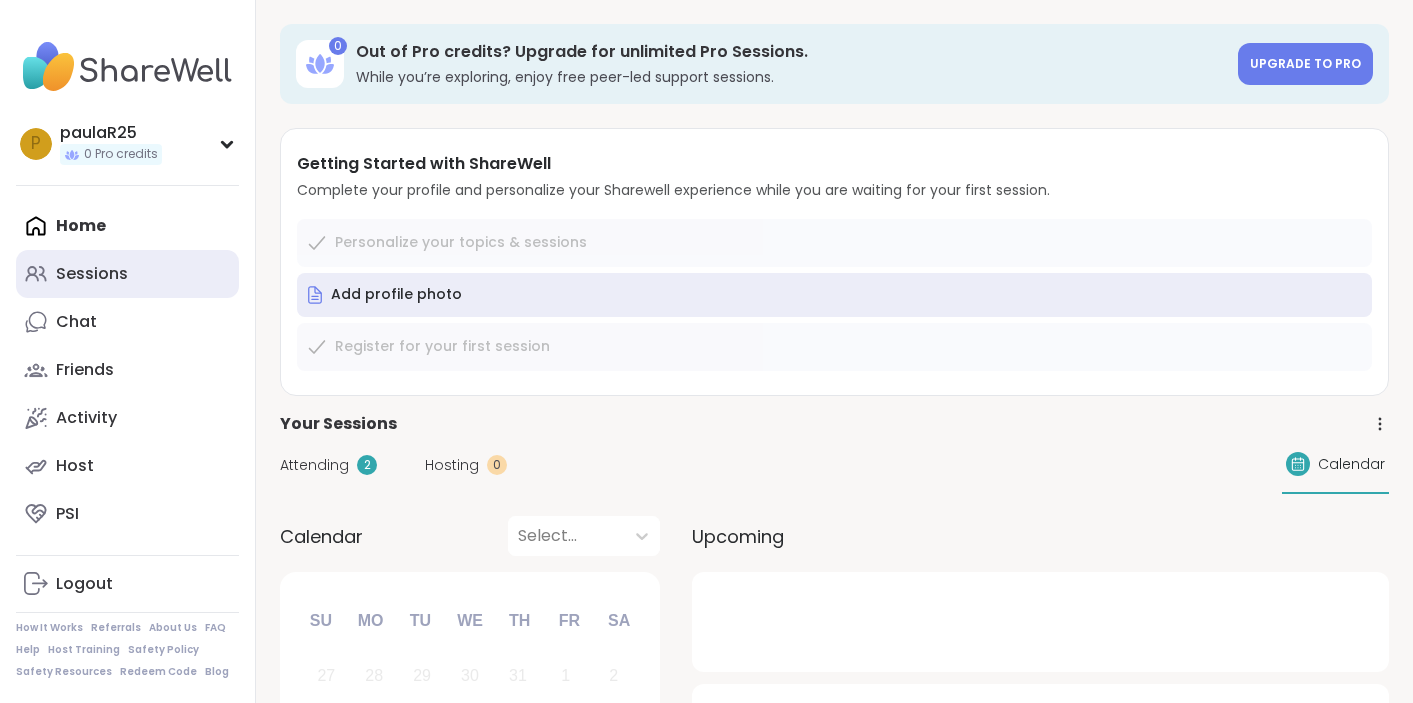click on "Sessions" at bounding box center [92, 274] 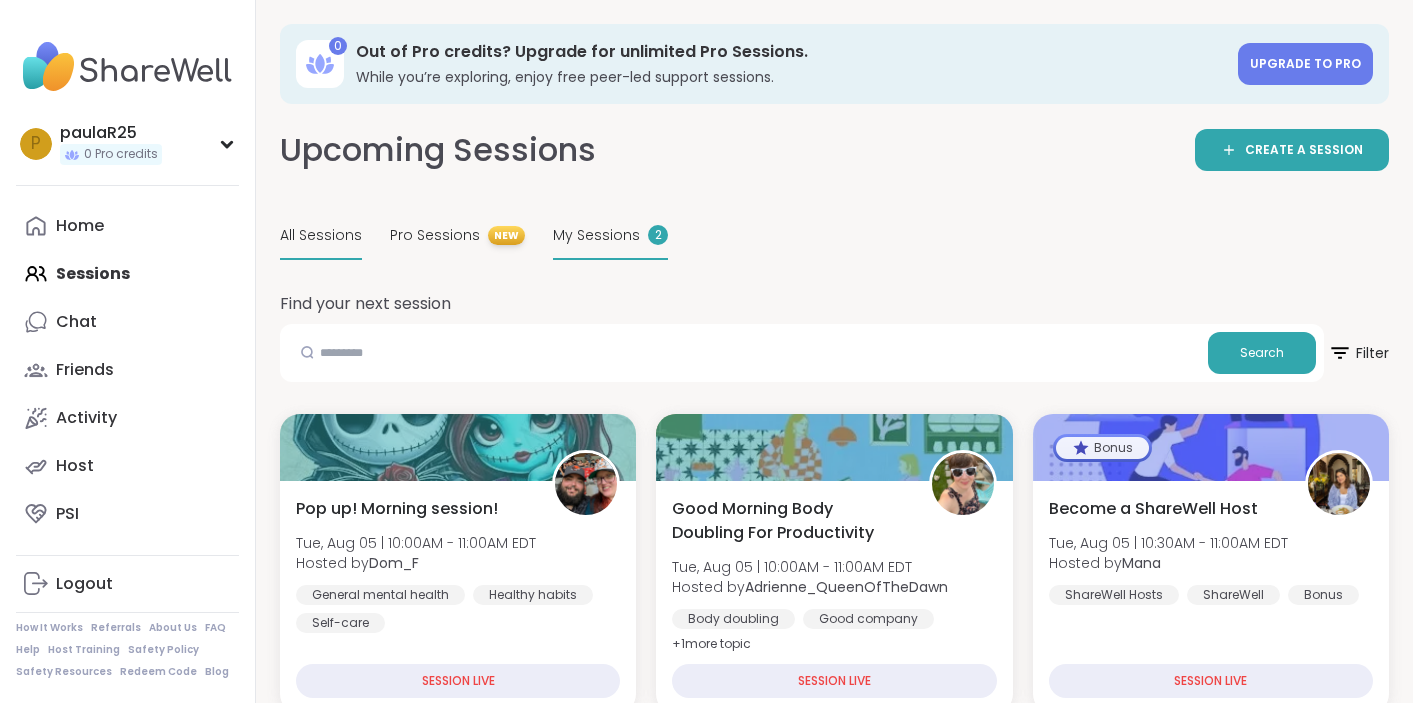 click on "My Sessions" at bounding box center [596, 235] 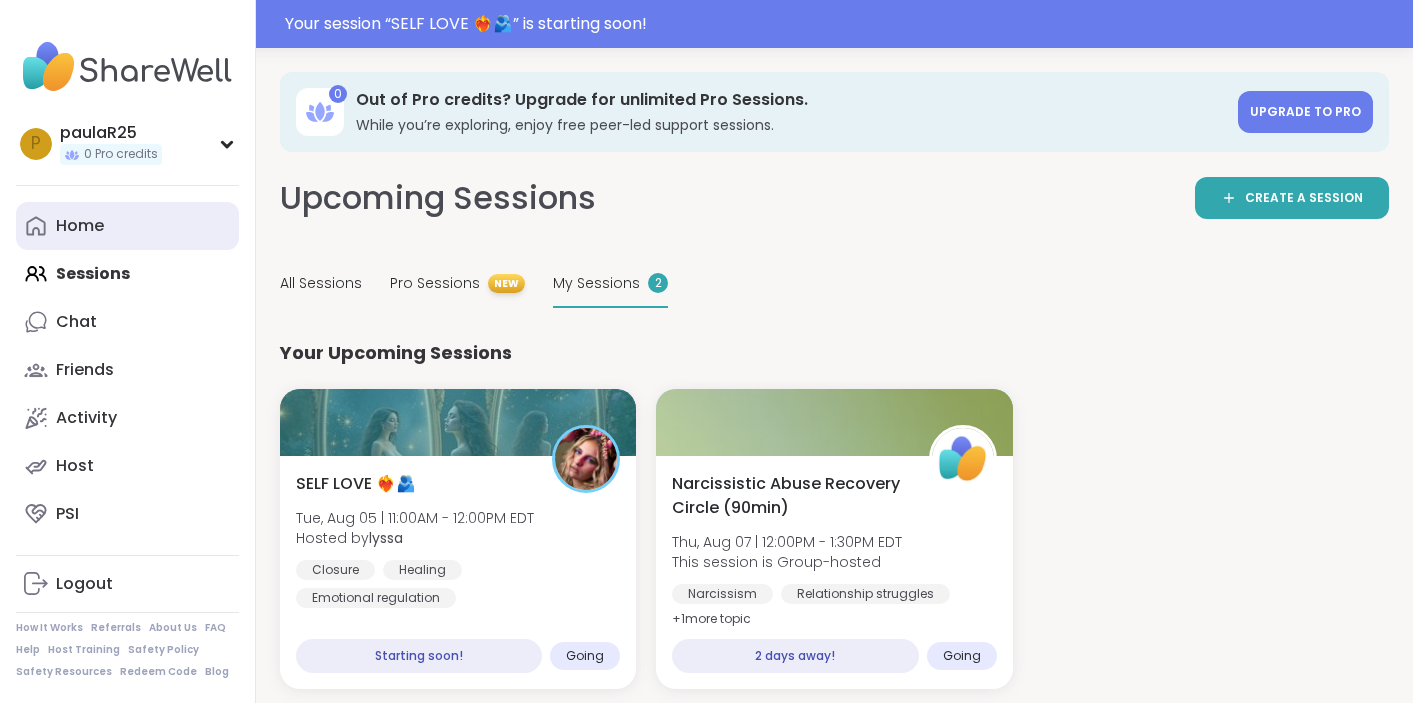 click on "Home" at bounding box center [80, 226] 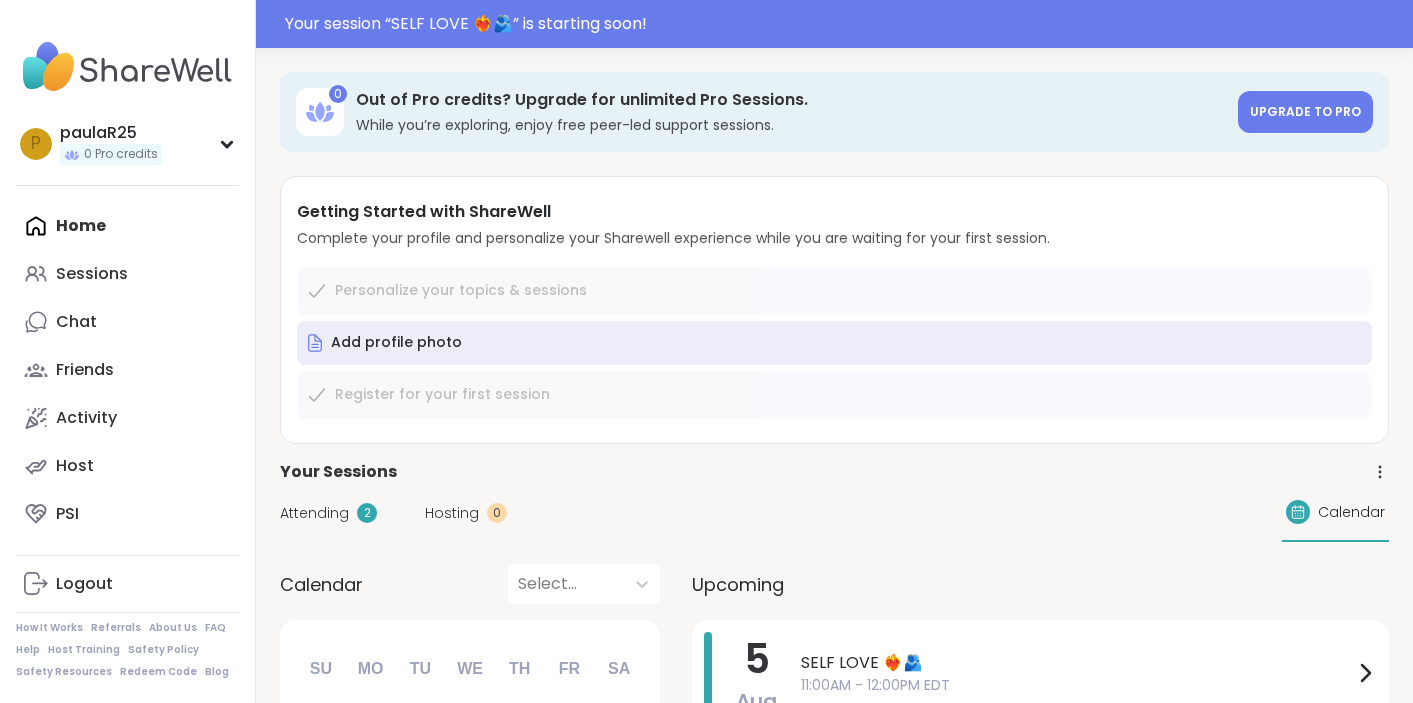 click on "Attending" at bounding box center [314, 513] 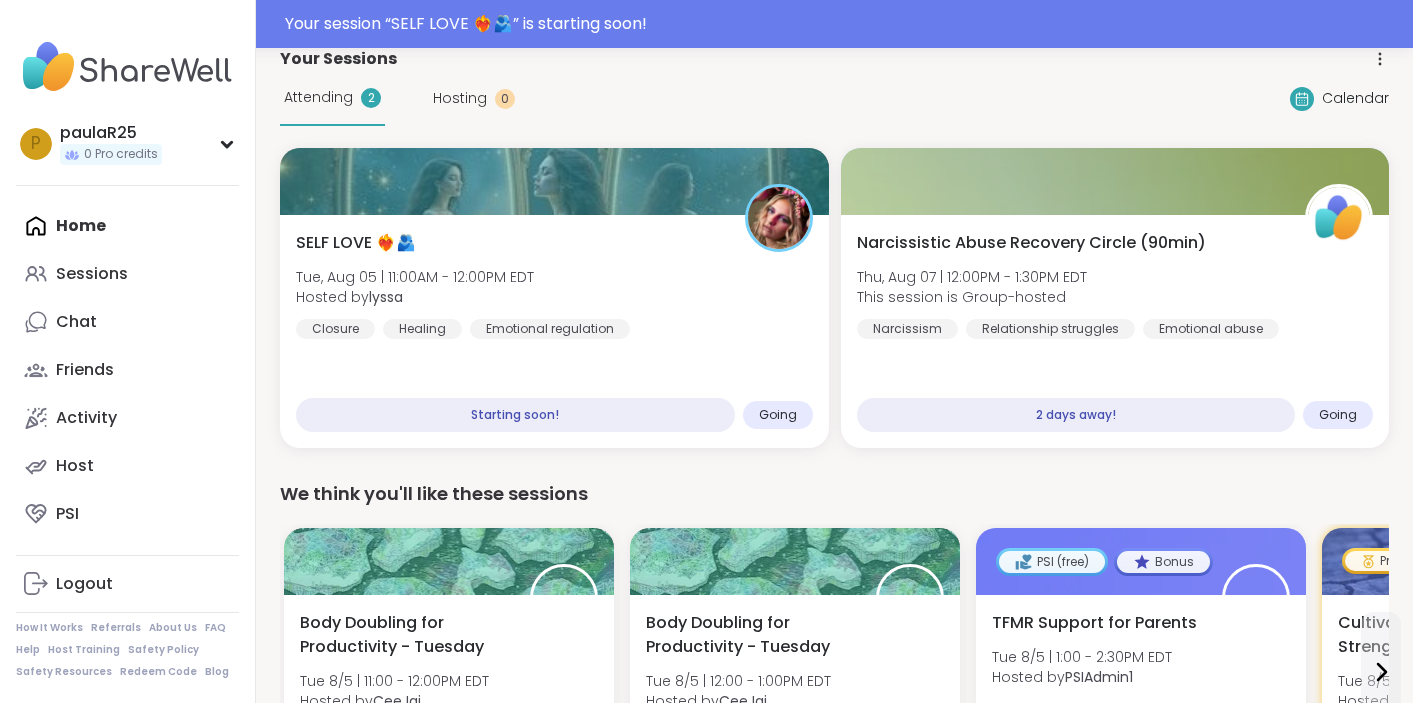 scroll, scrollTop: 480, scrollLeft: 0, axis: vertical 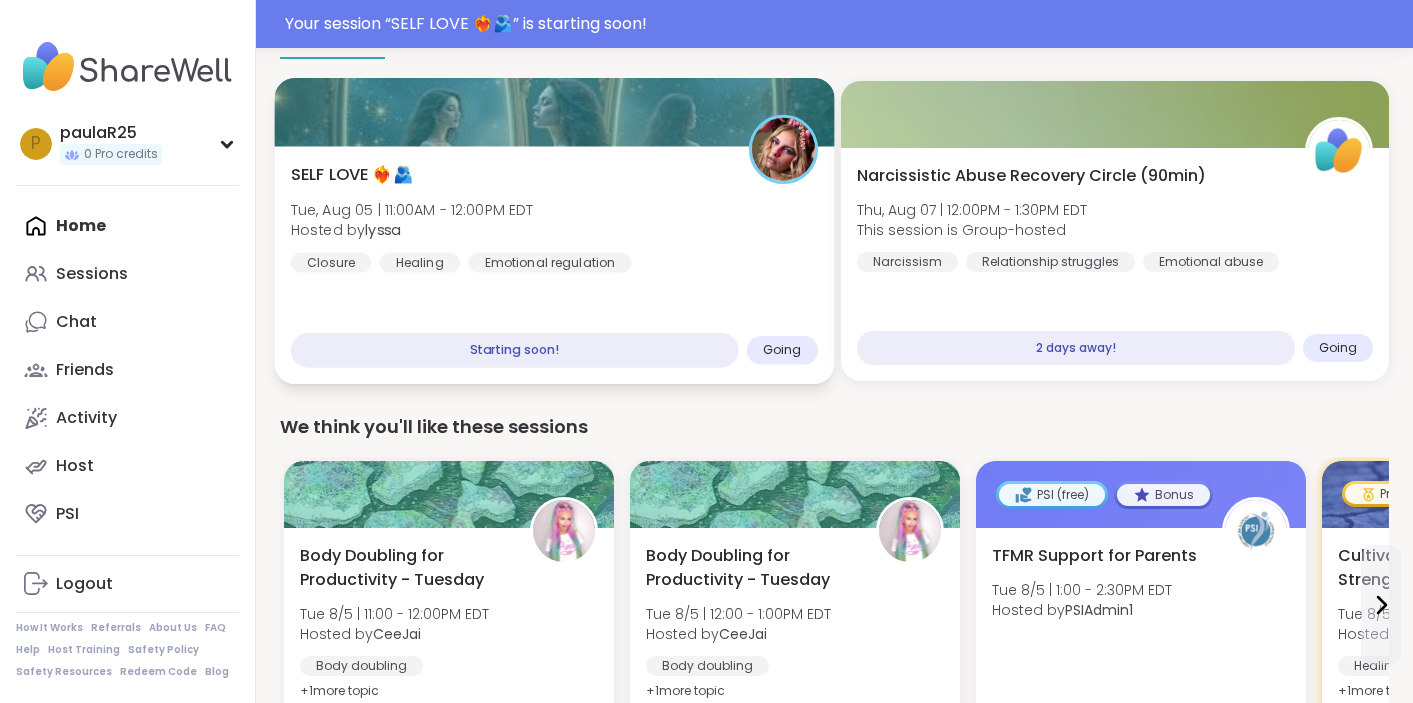 click on "Tue, Aug 05 | 11:00AM - 12:00PM EDT" at bounding box center [412, 209] 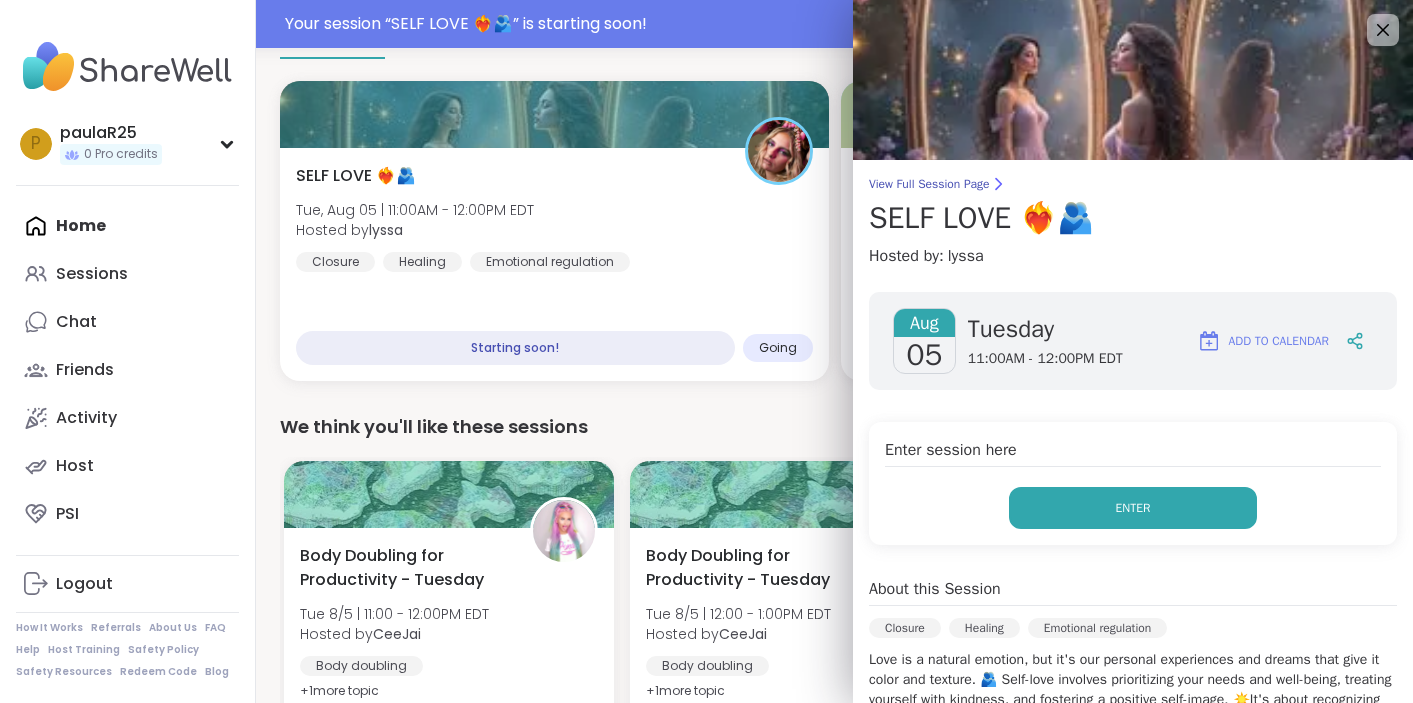 click on "Enter" at bounding box center [1133, 508] 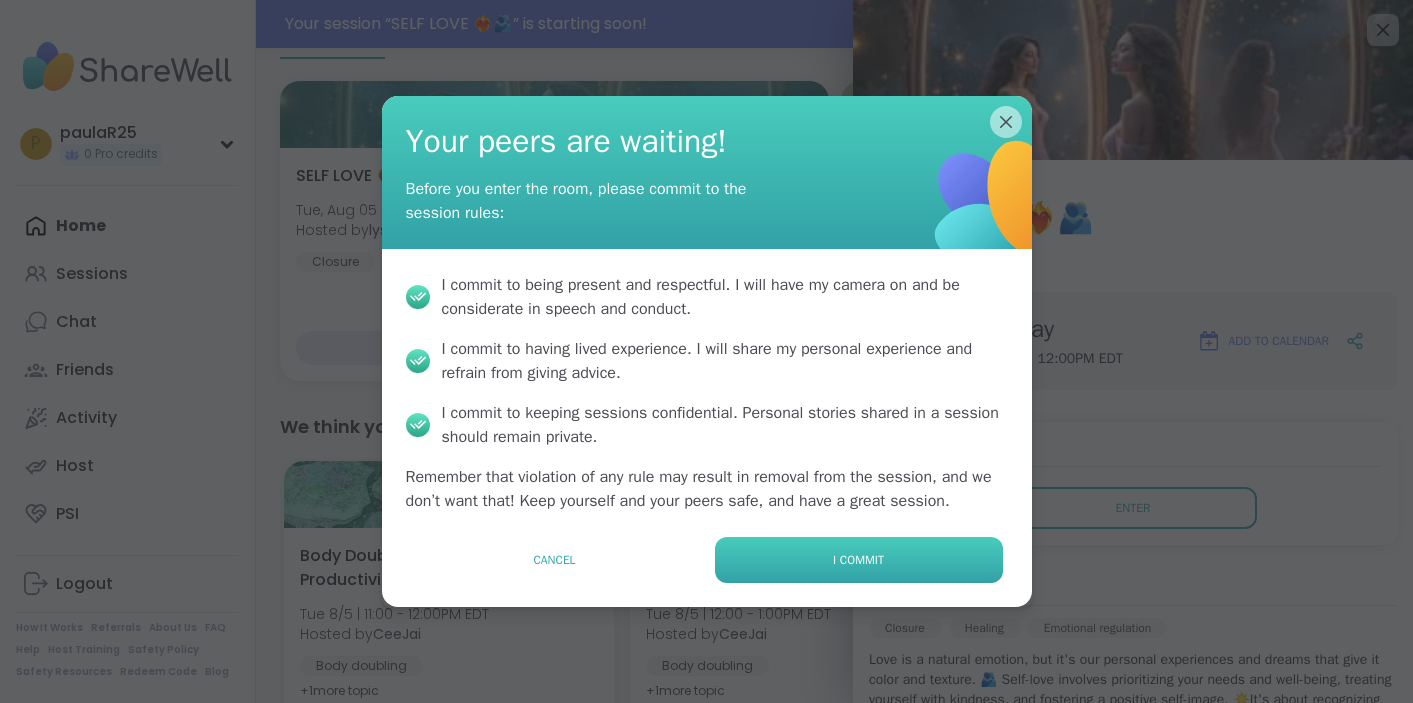 click on "I commit" at bounding box center [858, 560] 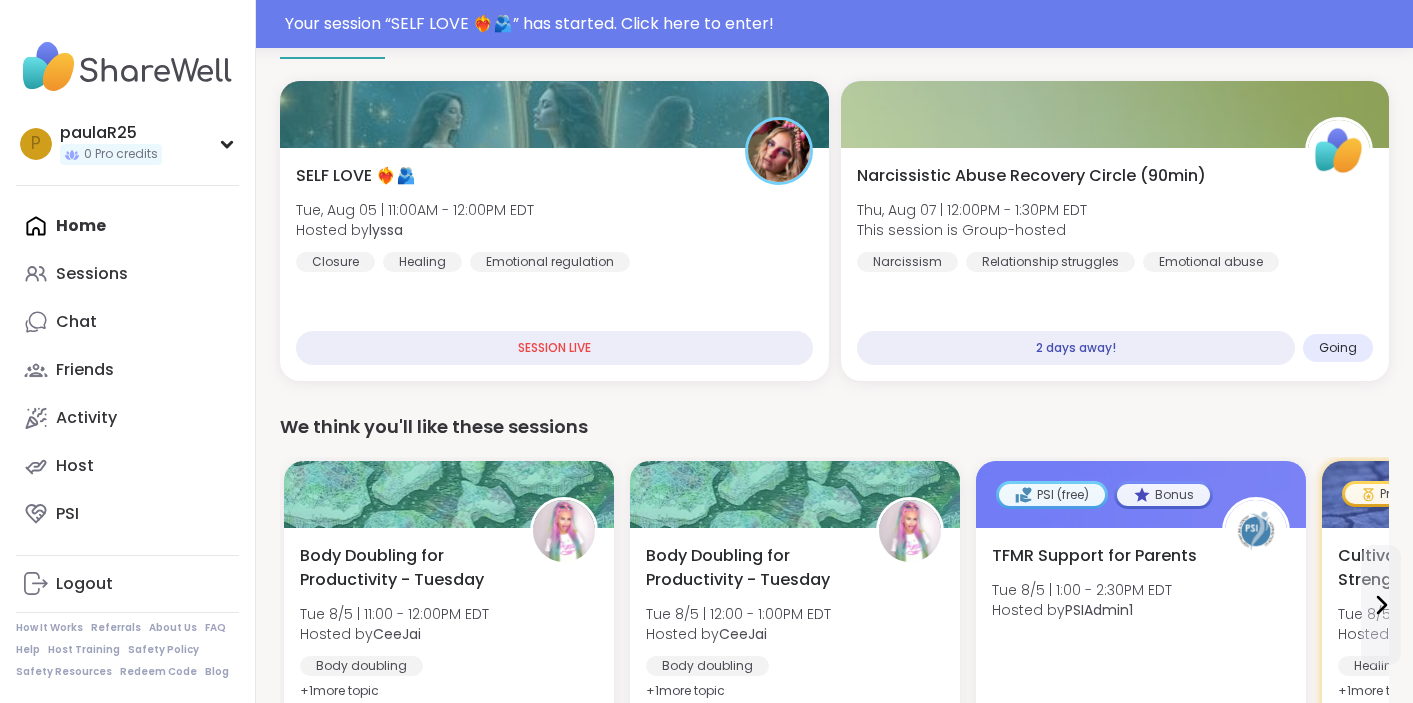 scroll, scrollTop: 0, scrollLeft: 0, axis: both 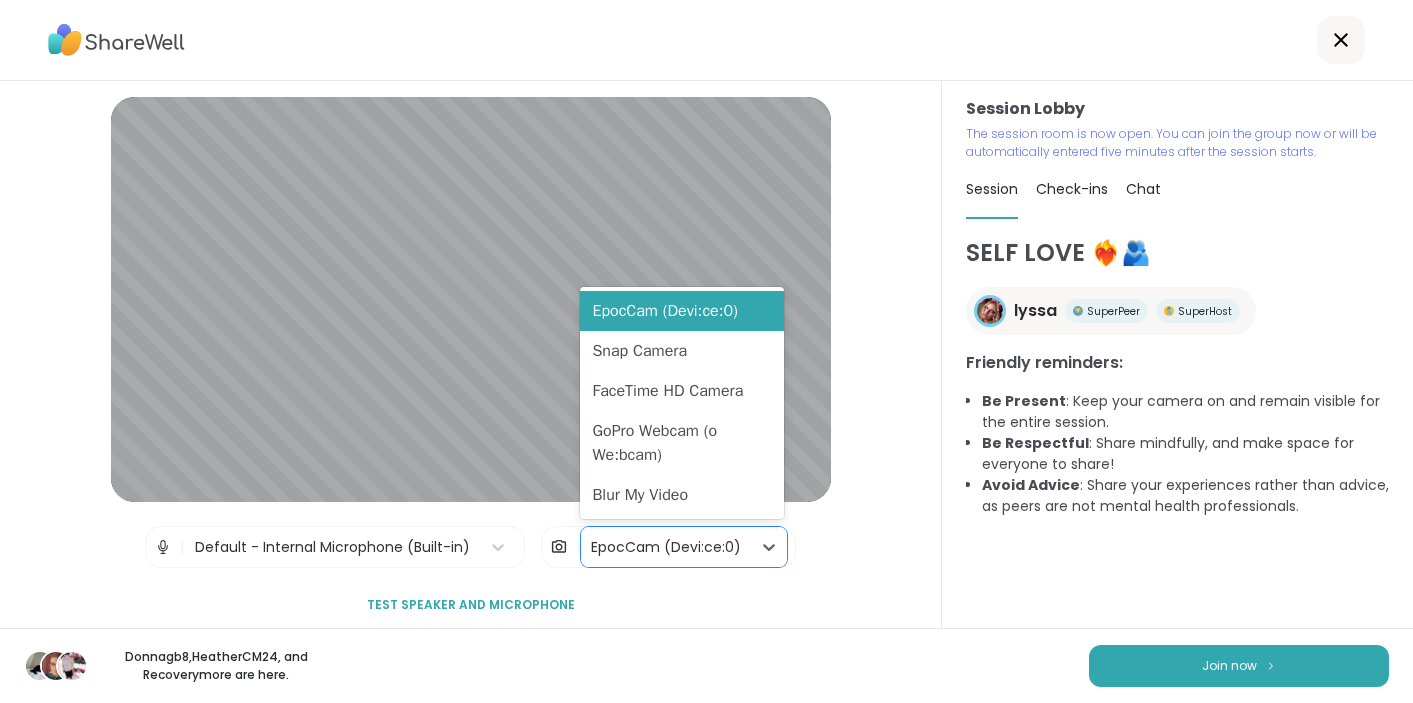 click on "EpocCam (Devi:ce:0)" at bounding box center (666, 547) 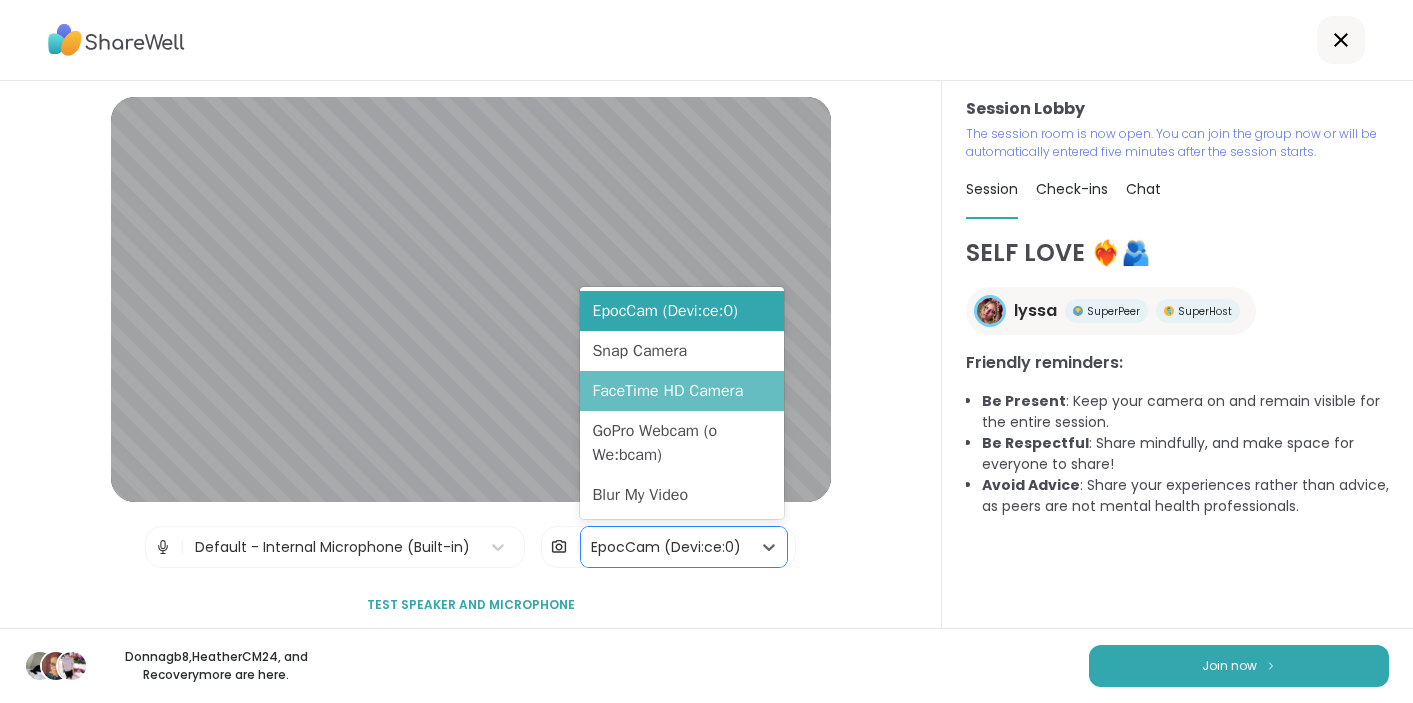 click on "FaceTime HD Camera" at bounding box center (681, 391) 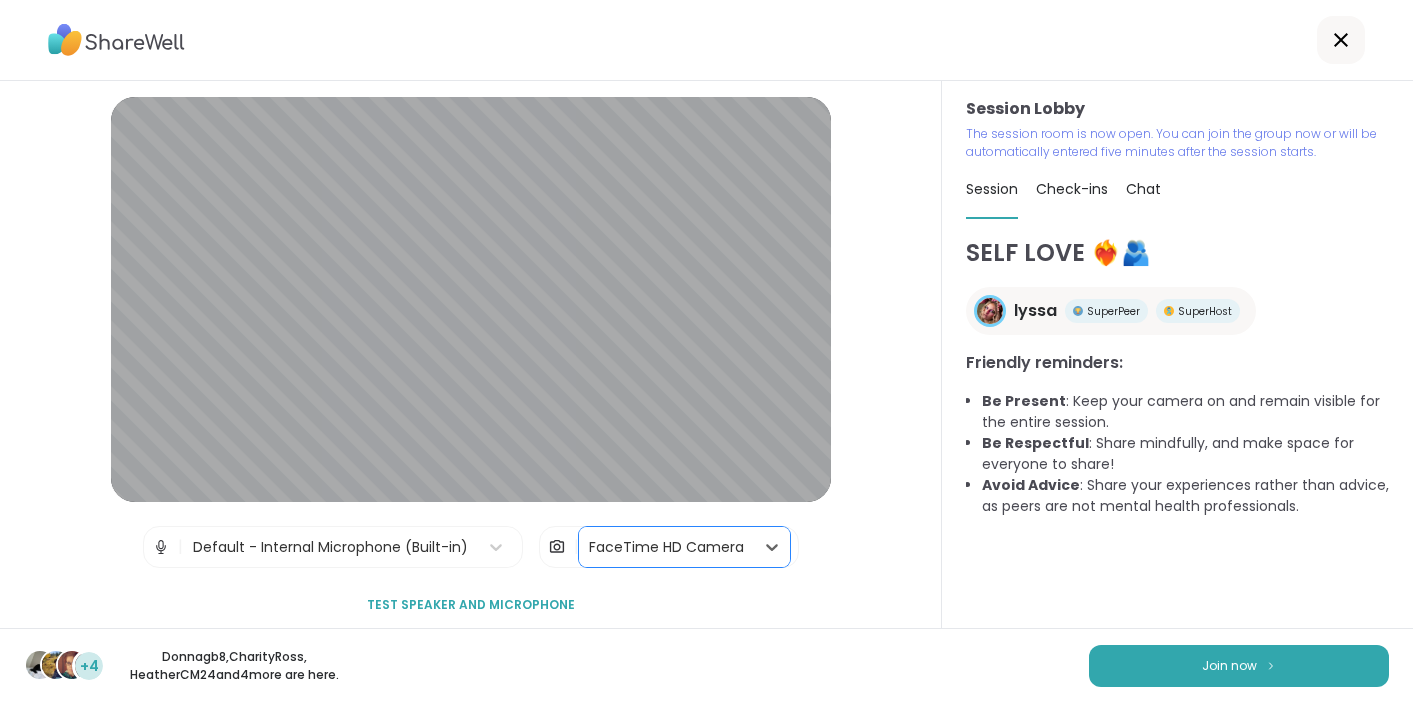 click on "FaceTime HD Camera" at bounding box center (666, 547) 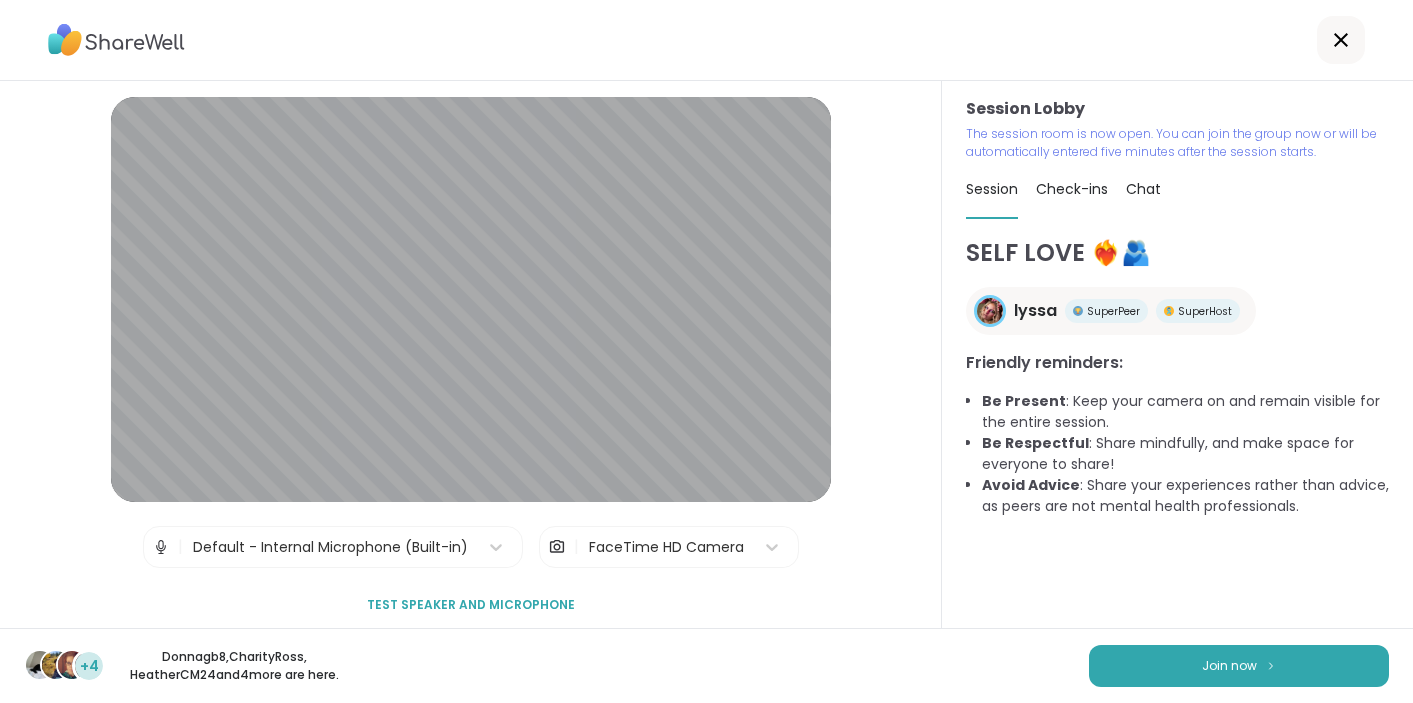 click on "Session Lobby | Default - Internal Microphone (Built-in) | FaceTime HD Camera Test speaker and microphone" at bounding box center [471, 354] 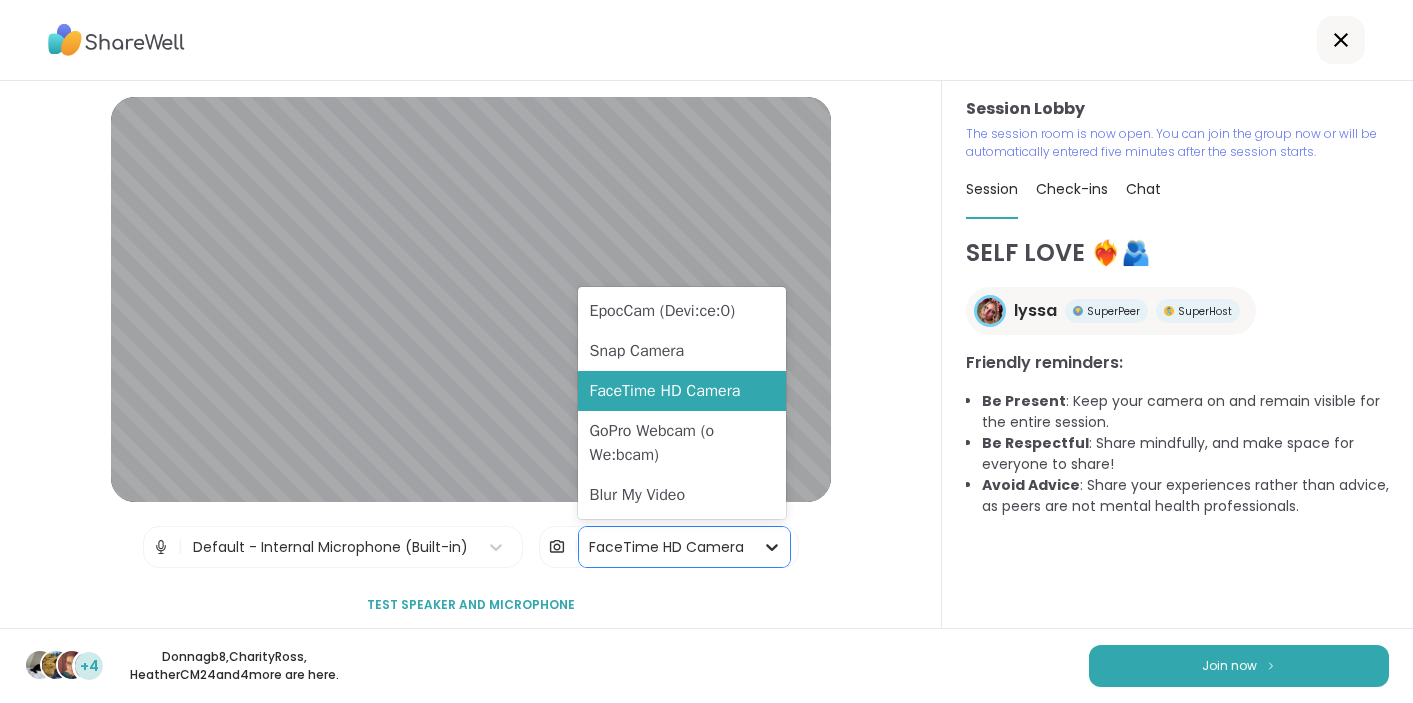 click 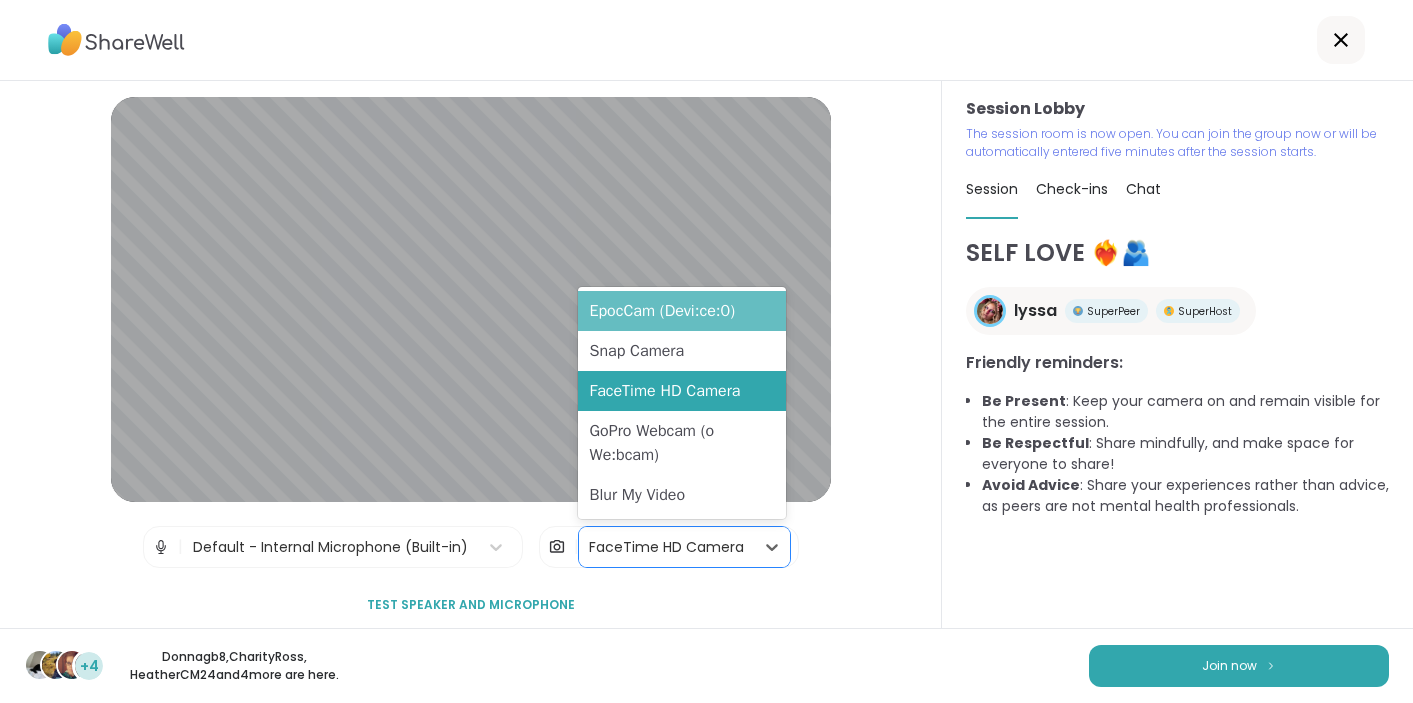 click on "EpocCam (Devi:ce:0)" at bounding box center [682, 311] 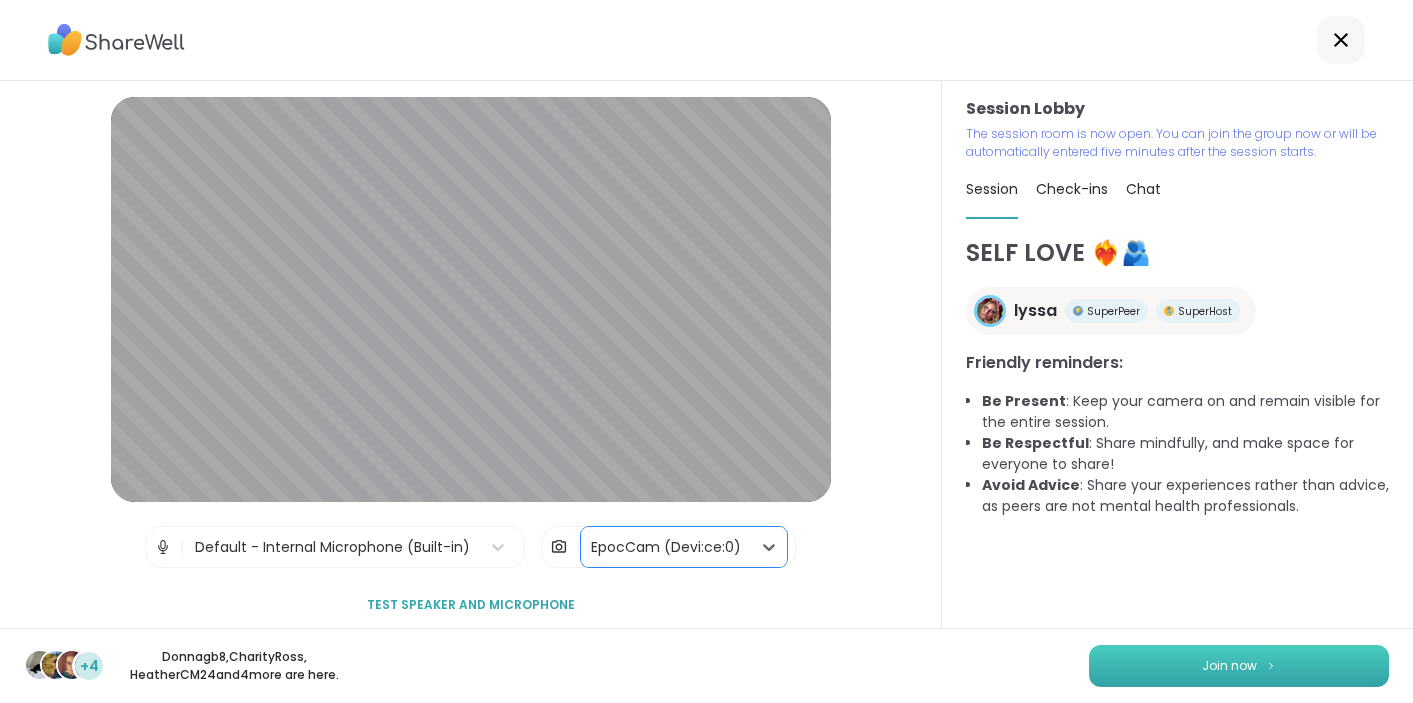 click on "Join now" at bounding box center [1239, 666] 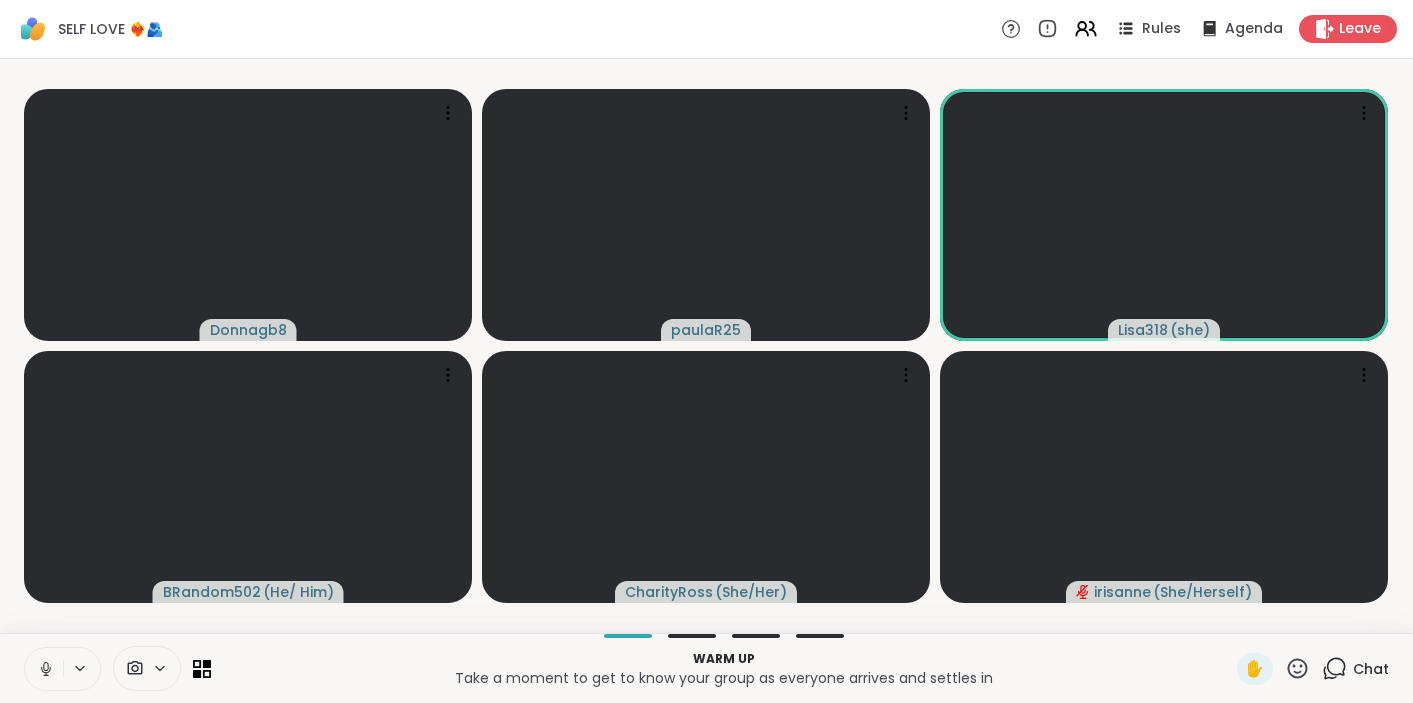 click 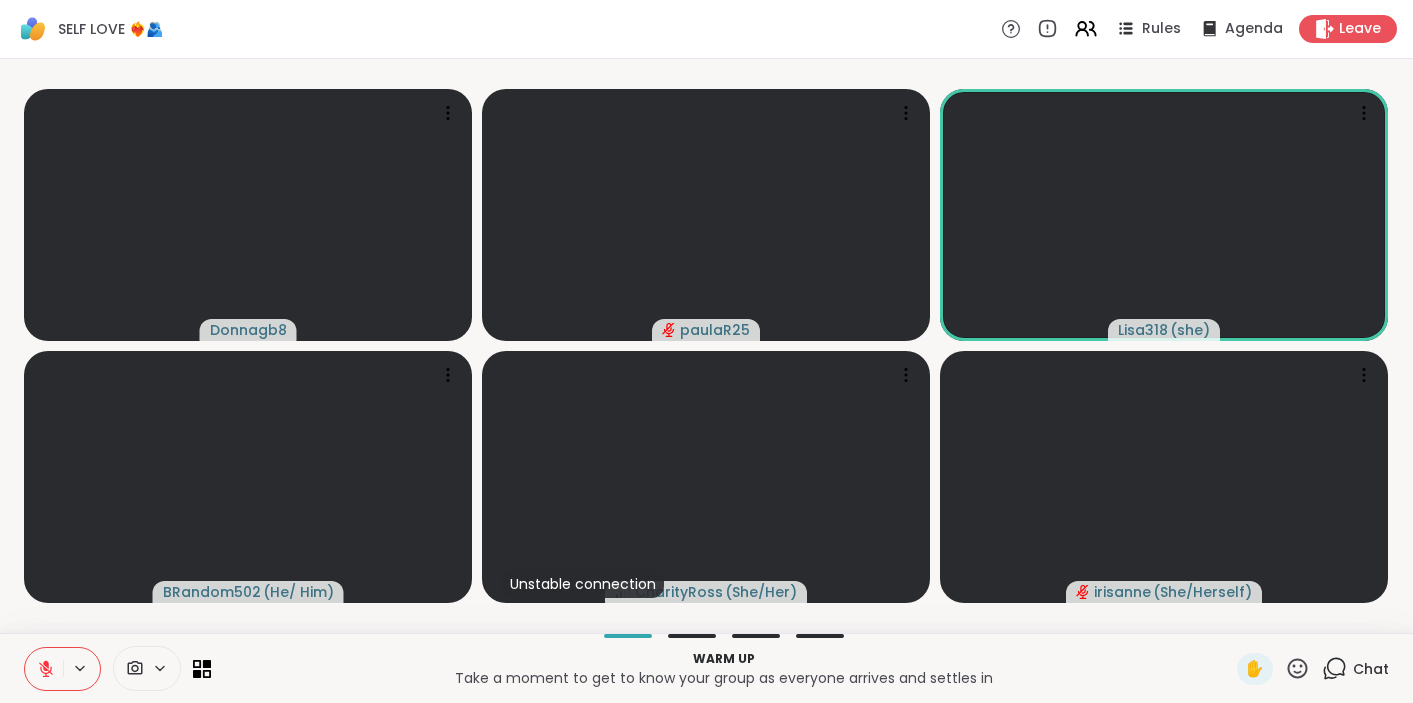 click 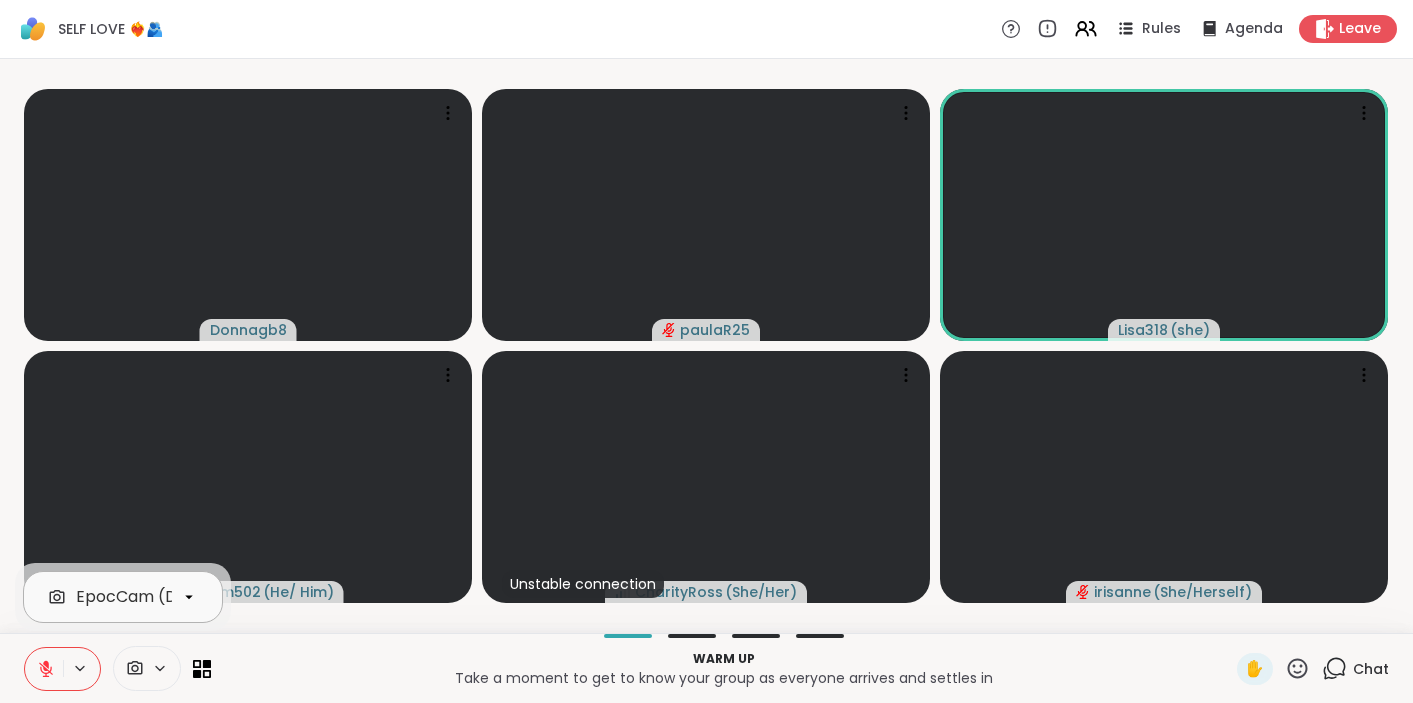 click 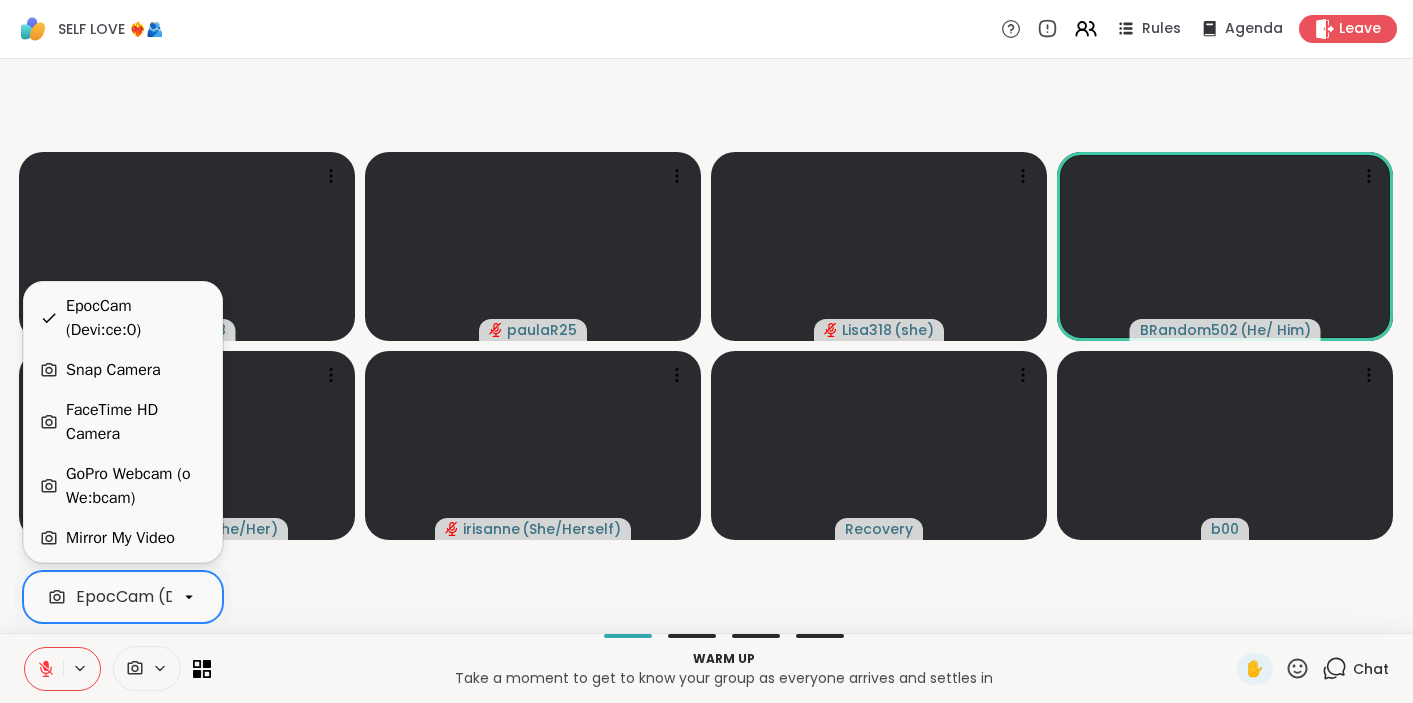 click on "option [USERNAME] ( [PRONOUNS] ) [USERNAME] ( [PRONOUNS] ) [USERNAME] ( [PRONOUNS] ) [USERNAME] ( [PRONOUNS] ) [USERNAME] ( [PRONOUNS] ) [USERNAME] ( [PRONOUNS] ) [USERNAME]" at bounding box center (706, 346) 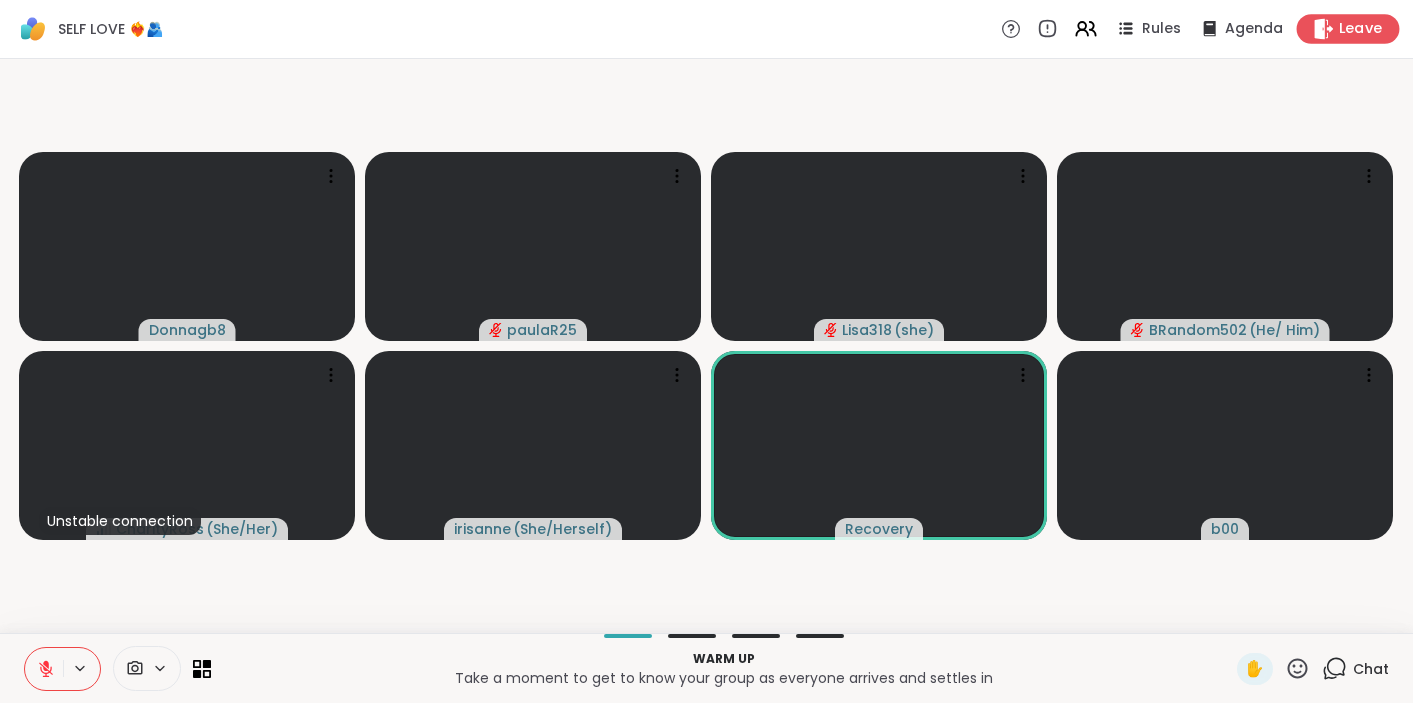 click 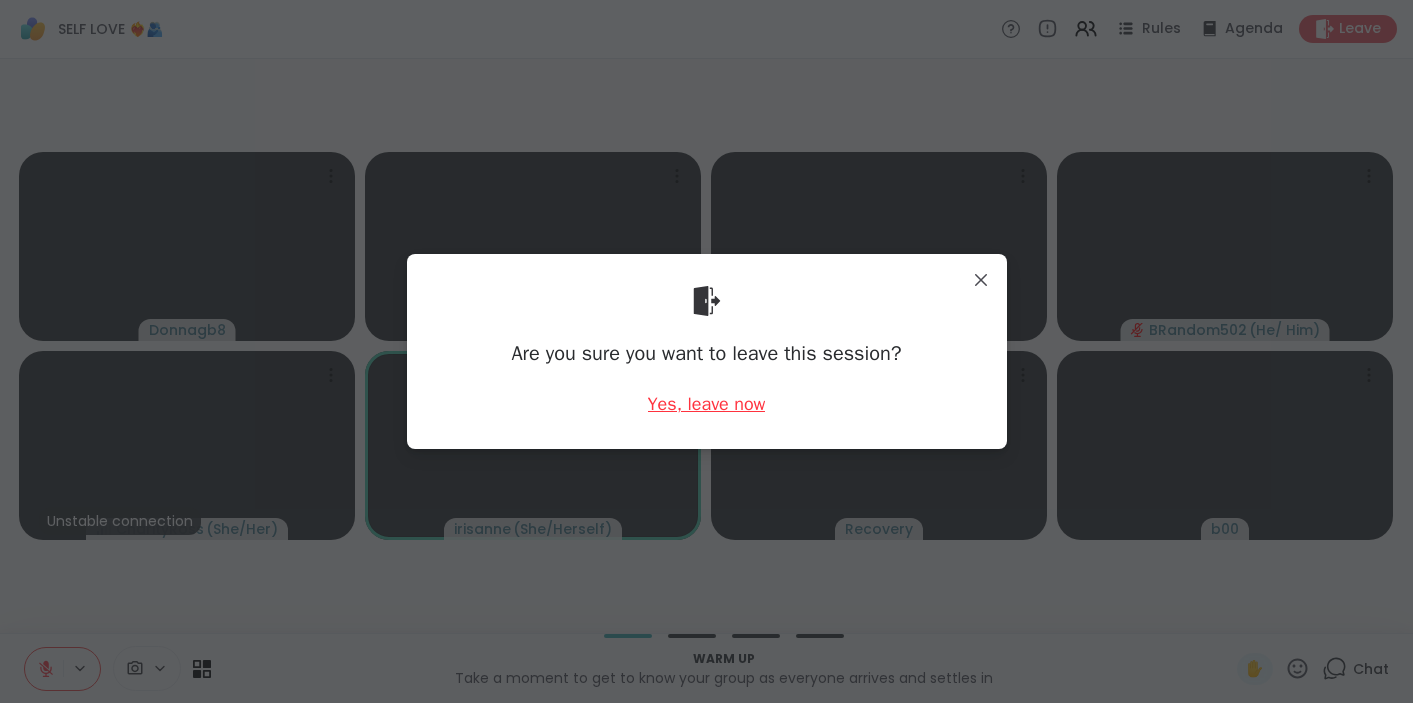 click on "Yes, leave now" at bounding box center [707, 404] 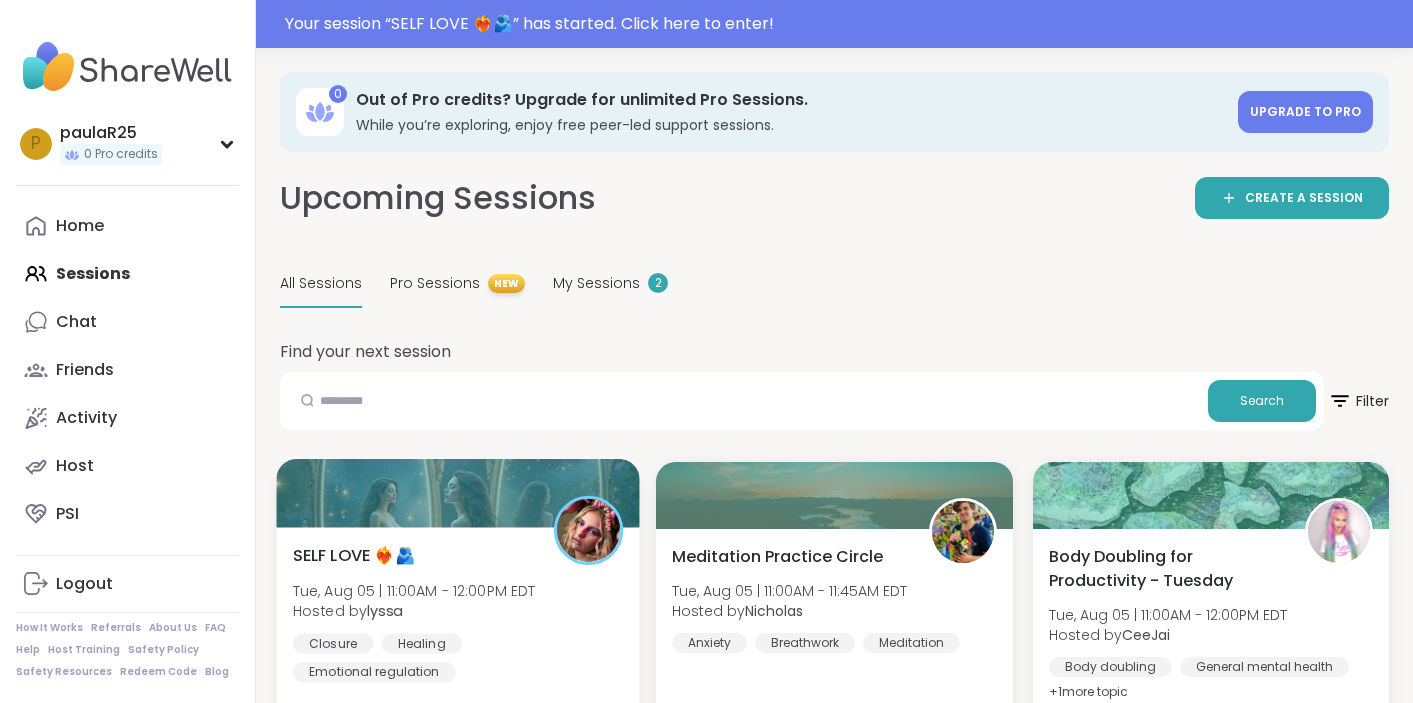 click on "SELF LOVE ❤️‍🔥🫂 [DAY], [MONTH] [DATE] | [TIME] - [TIME] [TIMEZONE] Hosted by [NAME] Healing Emotional regulation" at bounding box center [458, 612] 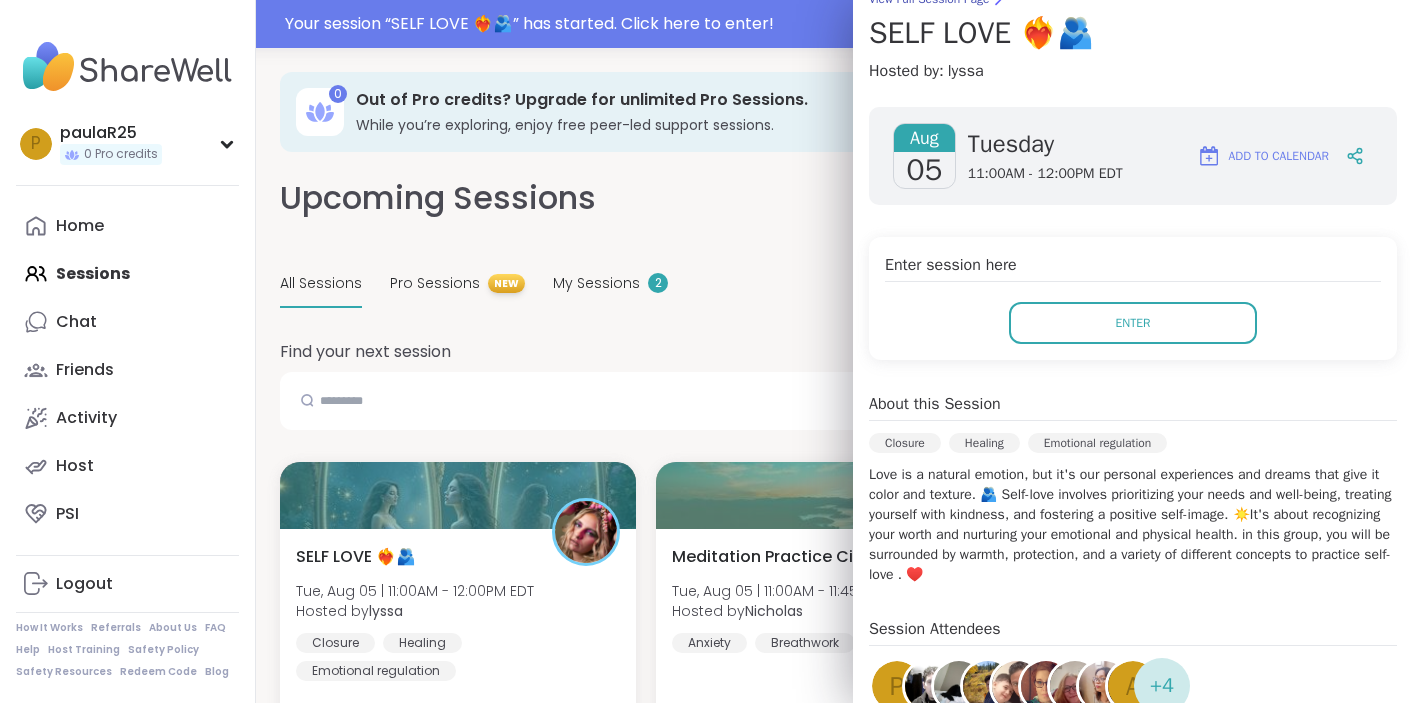 scroll, scrollTop: 153, scrollLeft: 0, axis: vertical 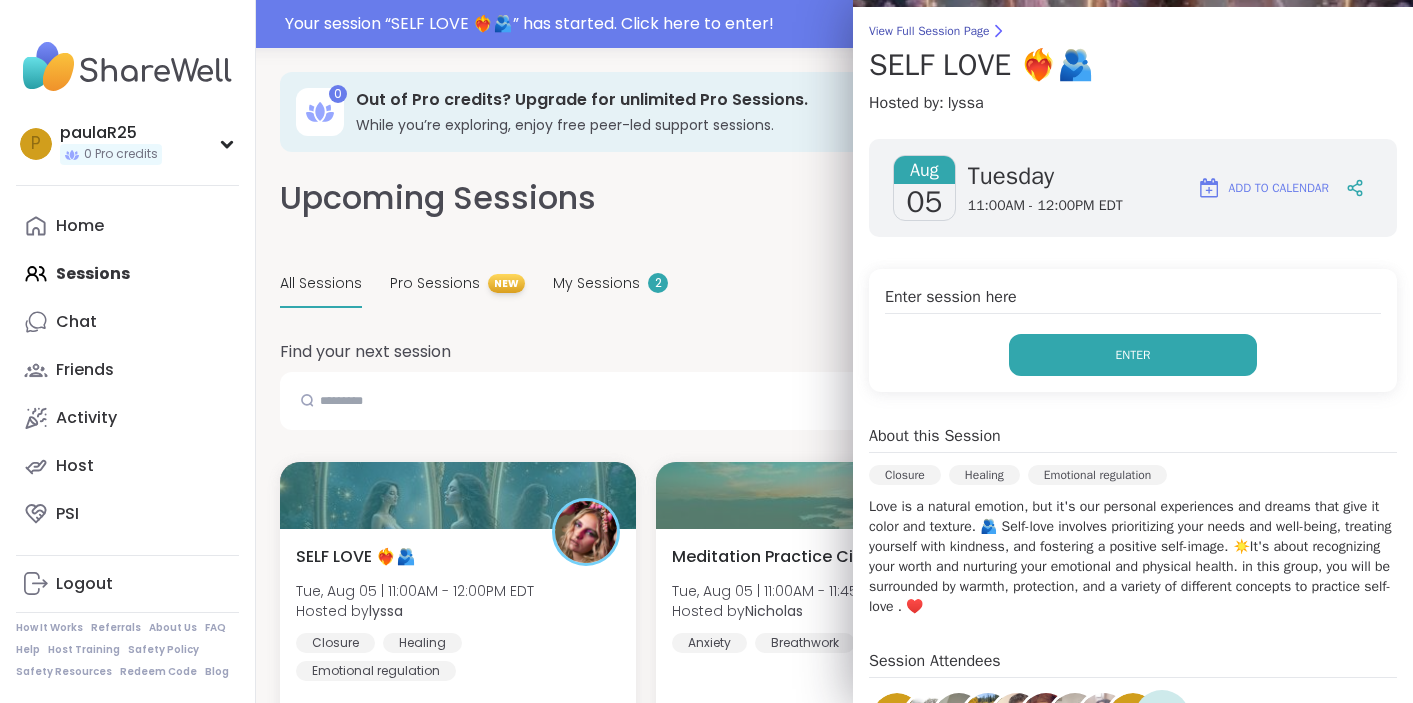 click on "Enter" at bounding box center [1133, 355] 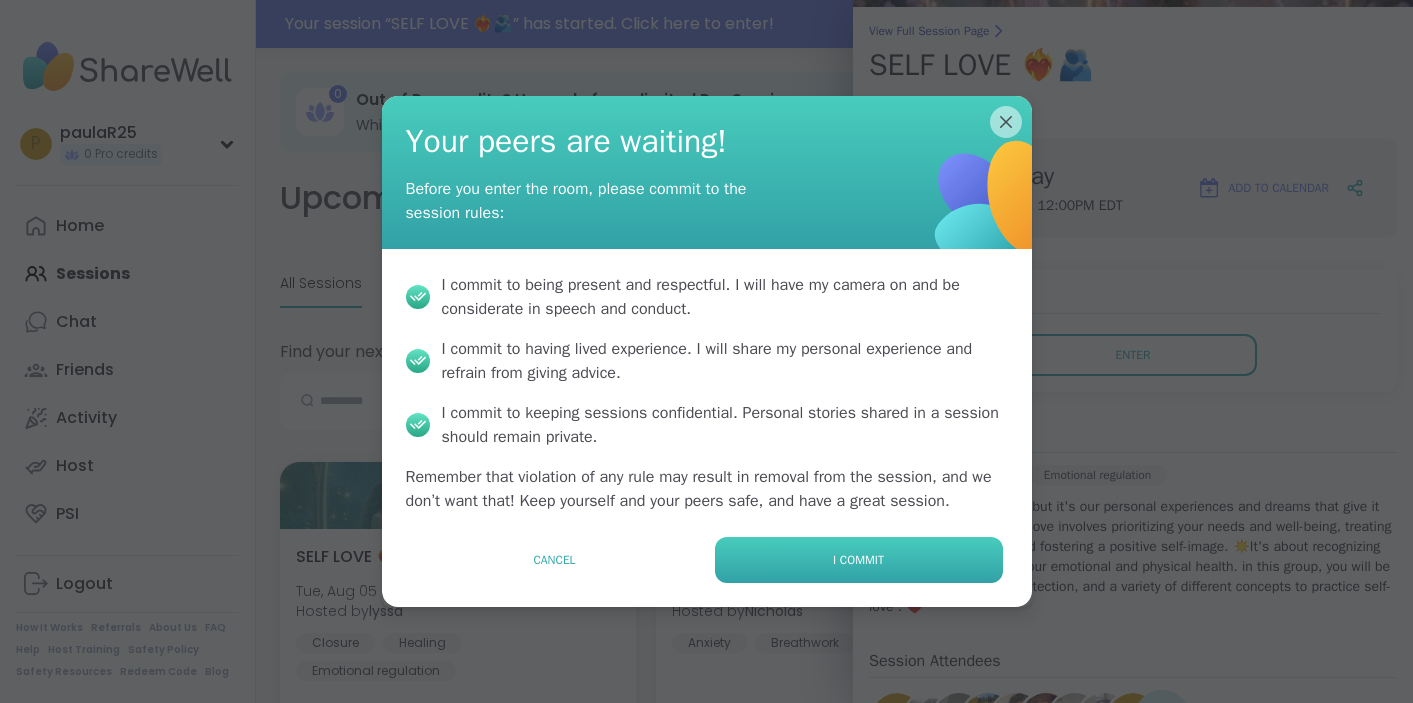 click on "I commit" at bounding box center [859, 560] 